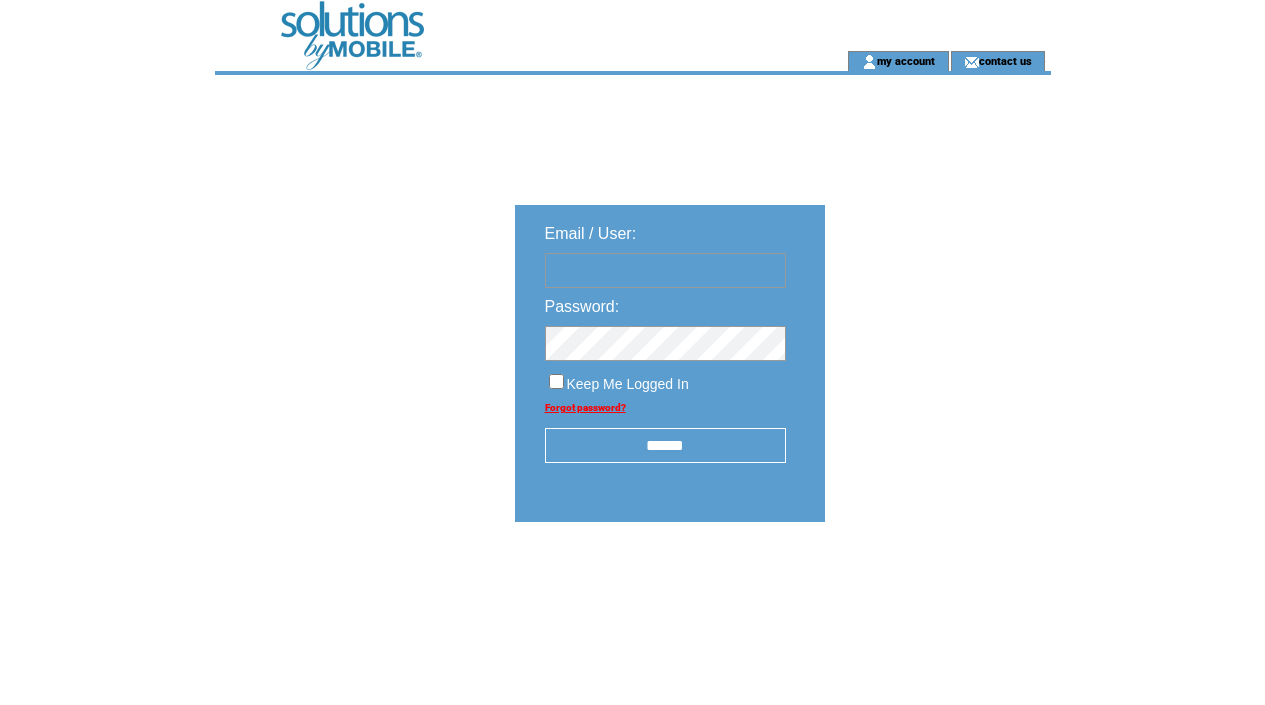 scroll, scrollTop: 0, scrollLeft: 0, axis: both 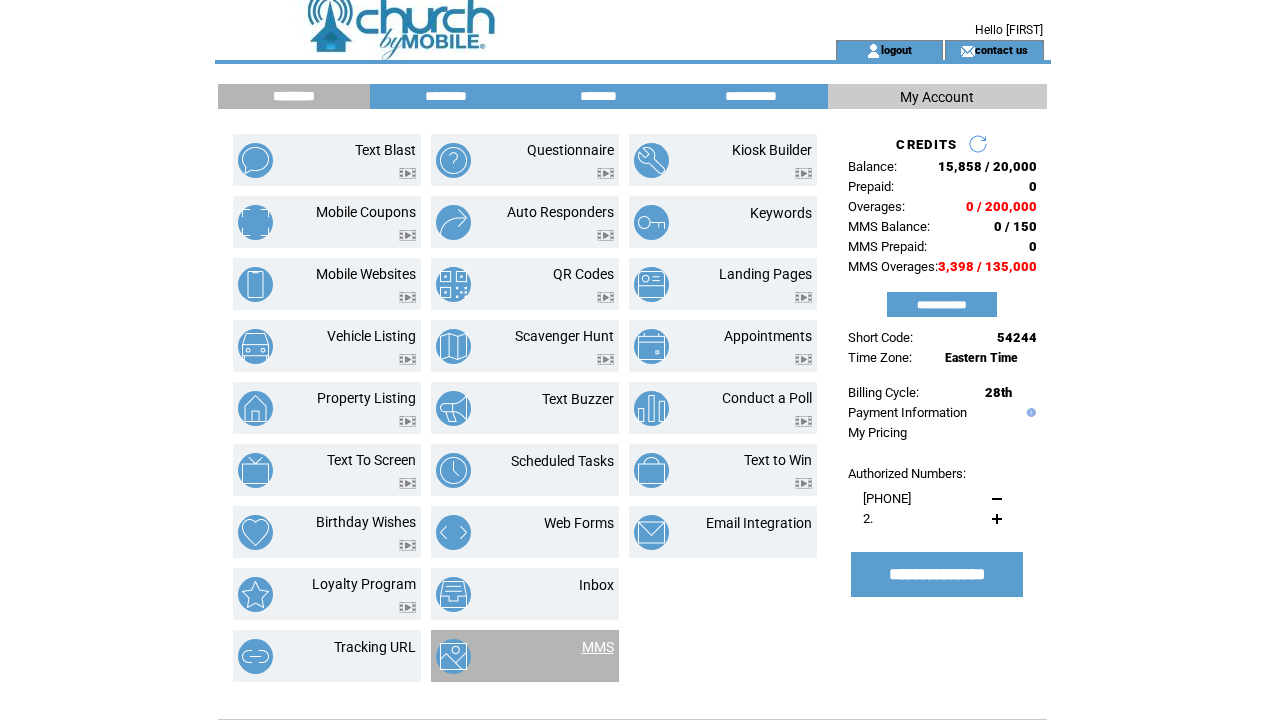 click on "MMS" at bounding box center (598, 647) 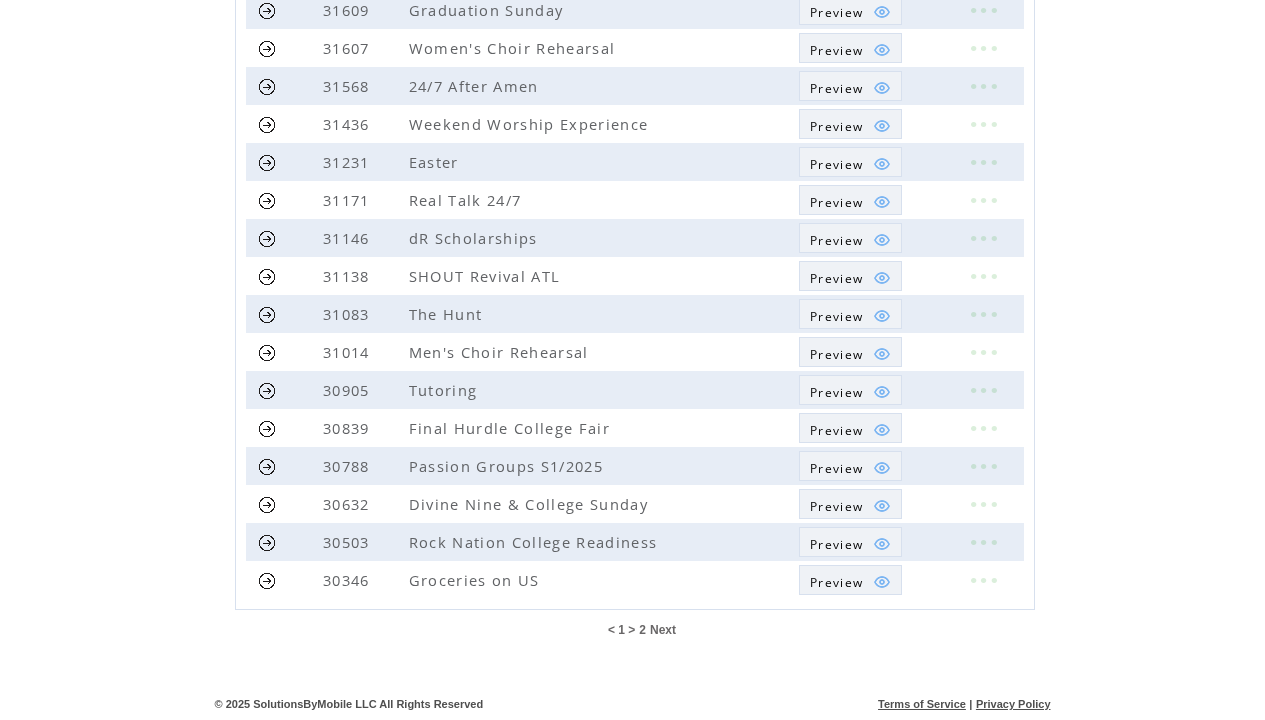 scroll, scrollTop: 458, scrollLeft: 0, axis: vertical 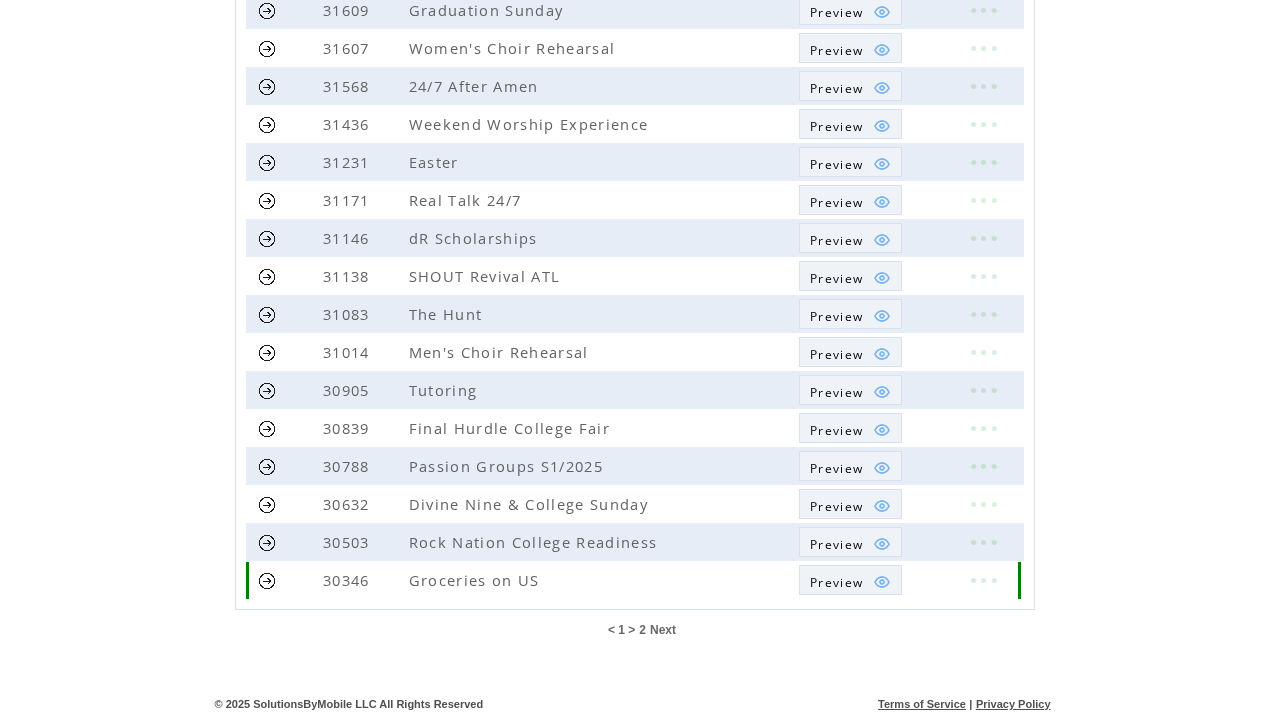 click at bounding box center [983, 580] 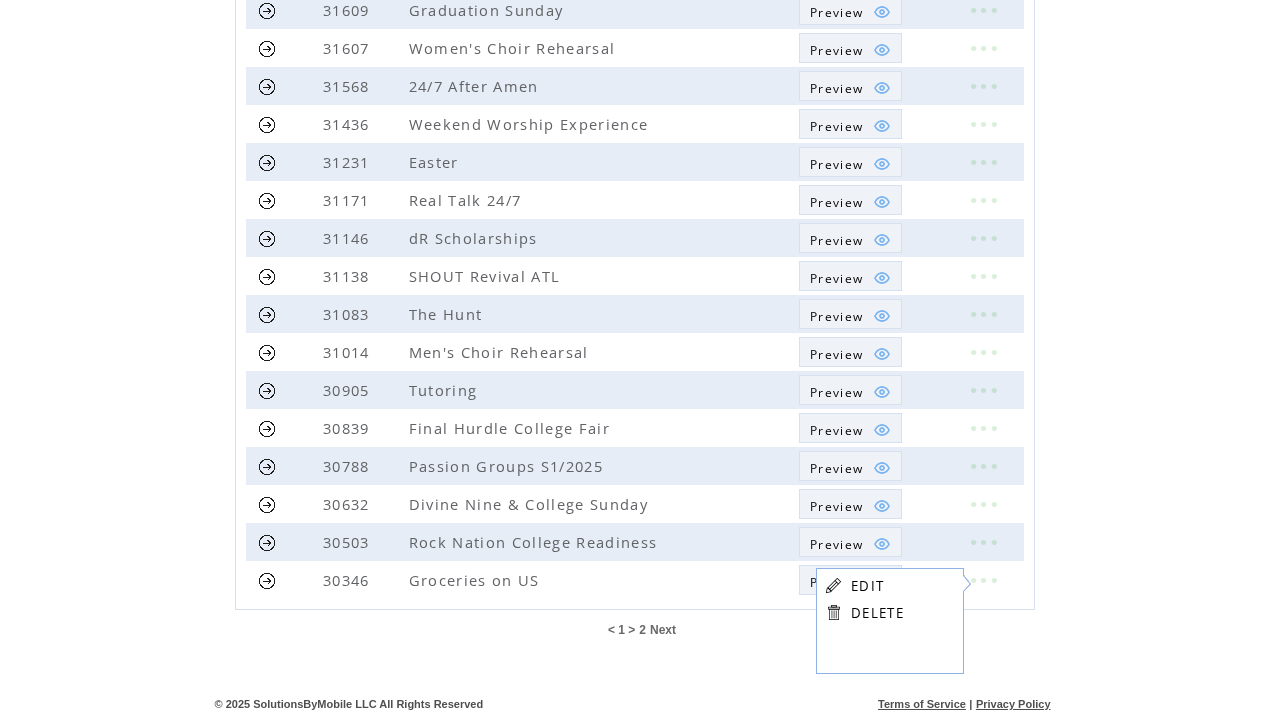 click on "EDIT" at bounding box center (867, 586) 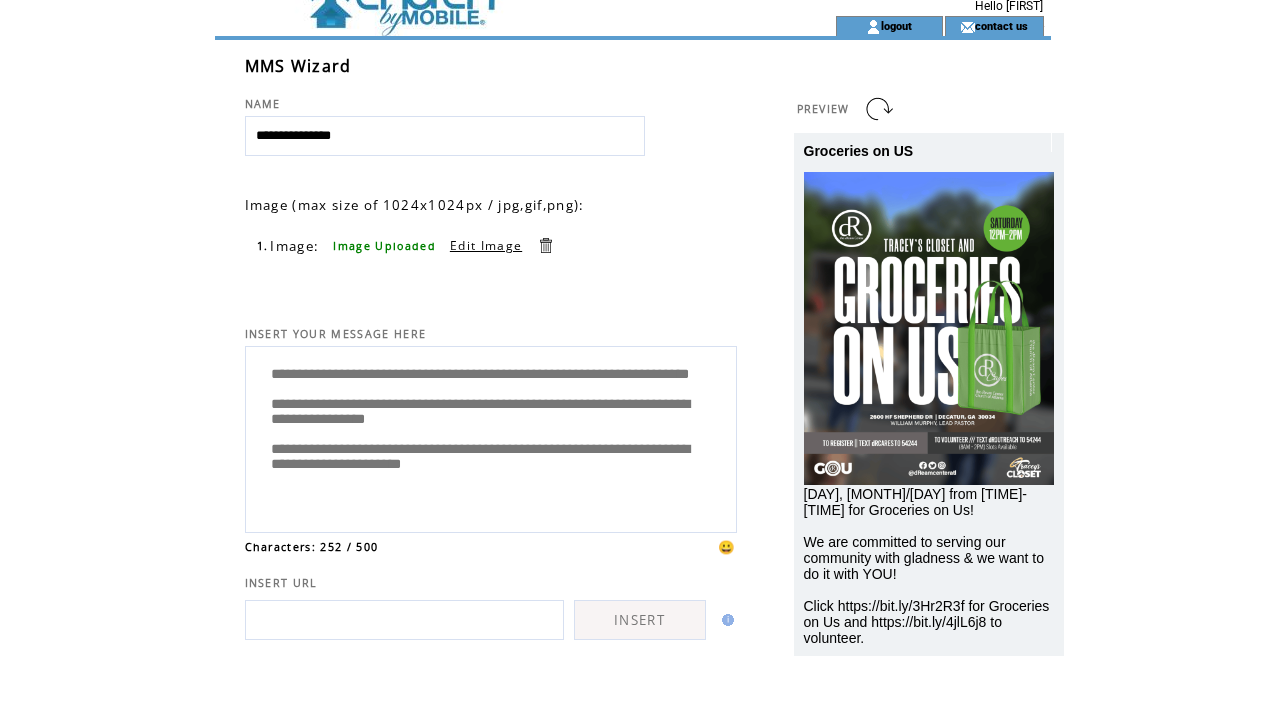 scroll, scrollTop: 43, scrollLeft: 0, axis: vertical 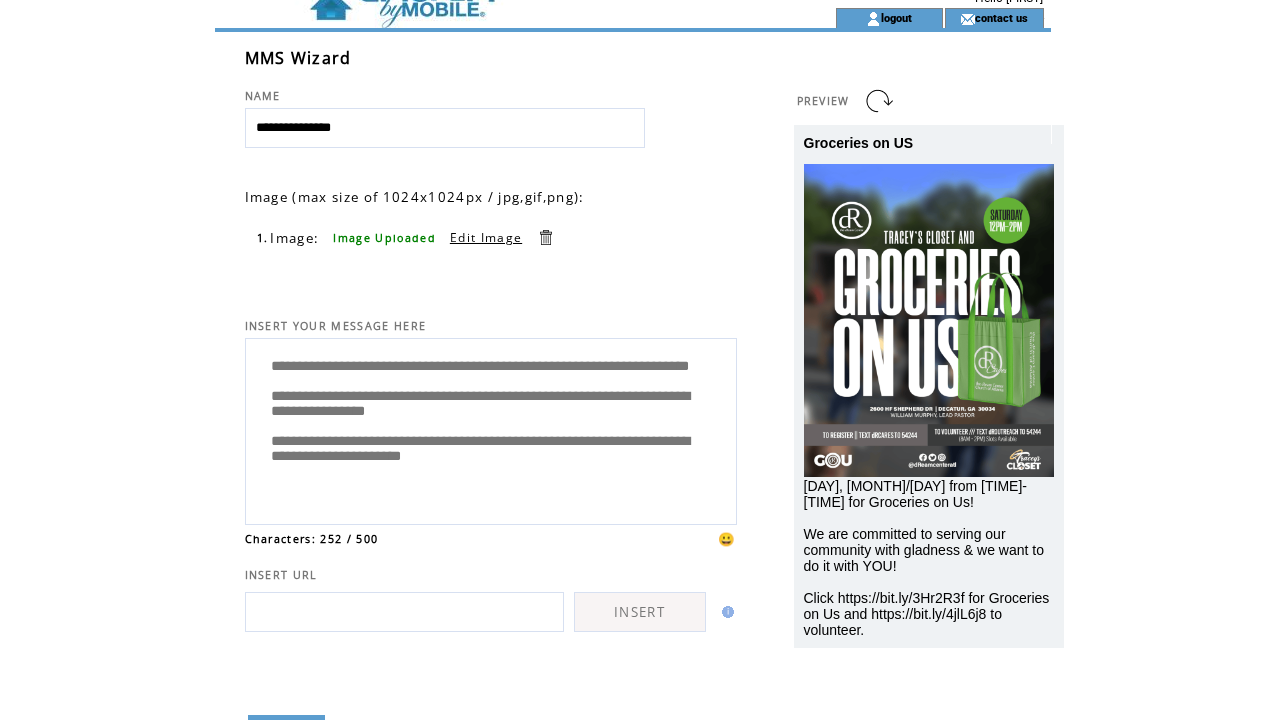 click on "**********" at bounding box center [491, 429] 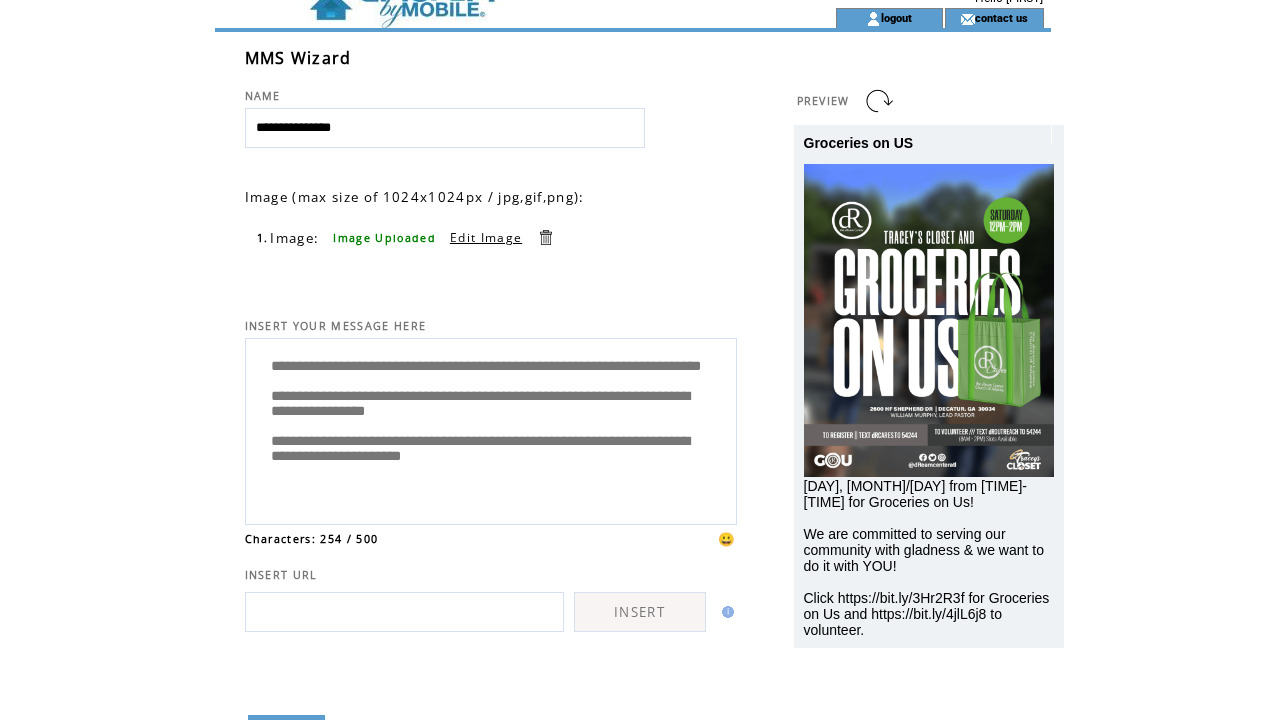 click on "**********" at bounding box center (491, 429) 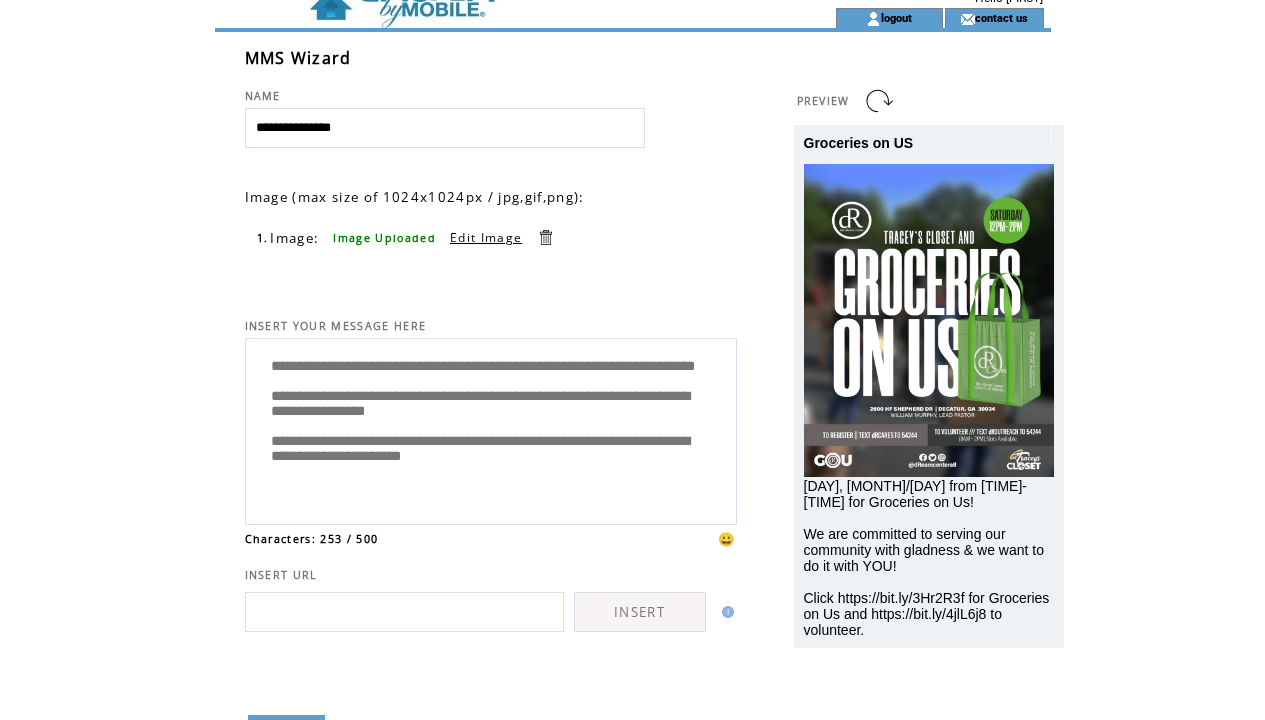 scroll, scrollTop: 20, scrollLeft: 0, axis: vertical 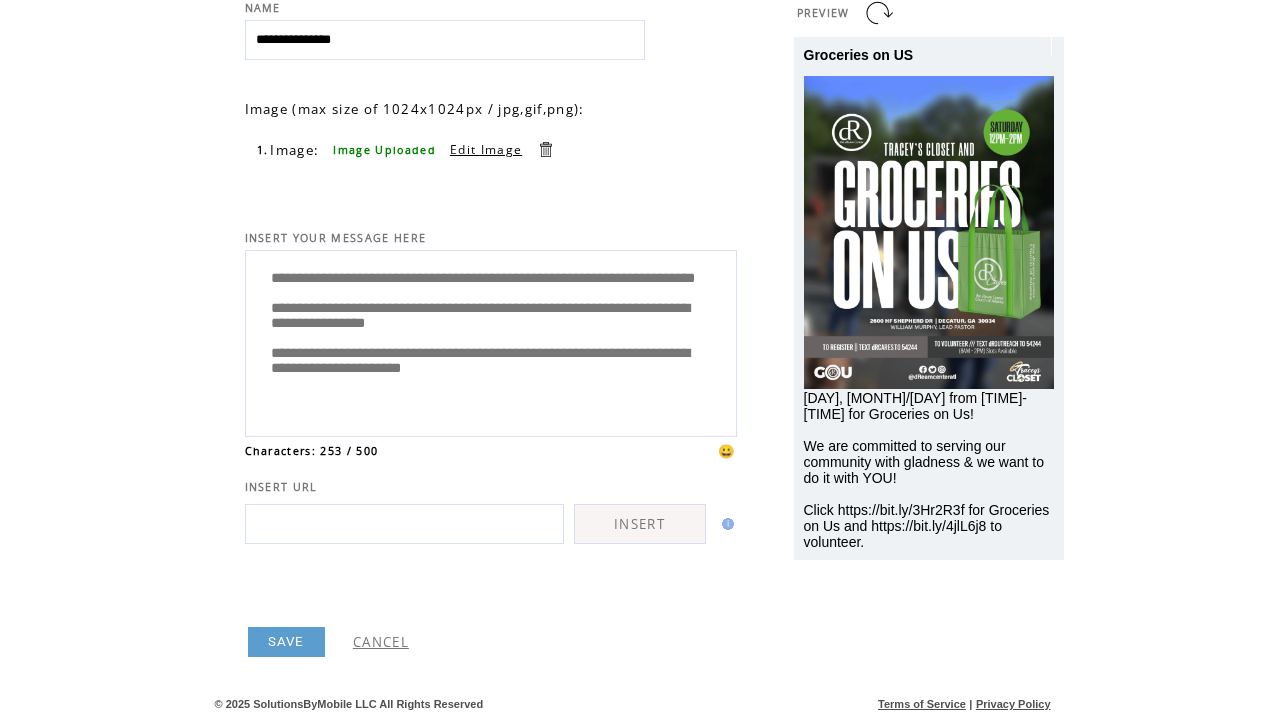 type on "**********" 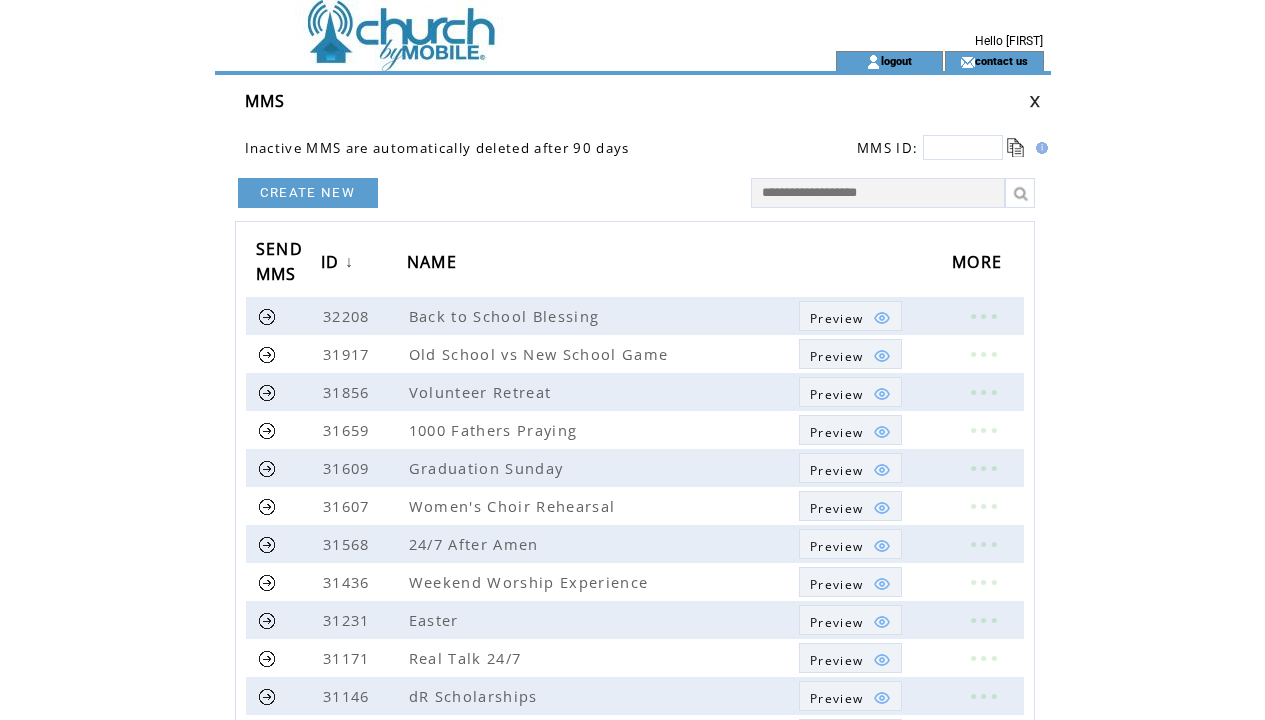scroll, scrollTop: 0, scrollLeft: 0, axis: both 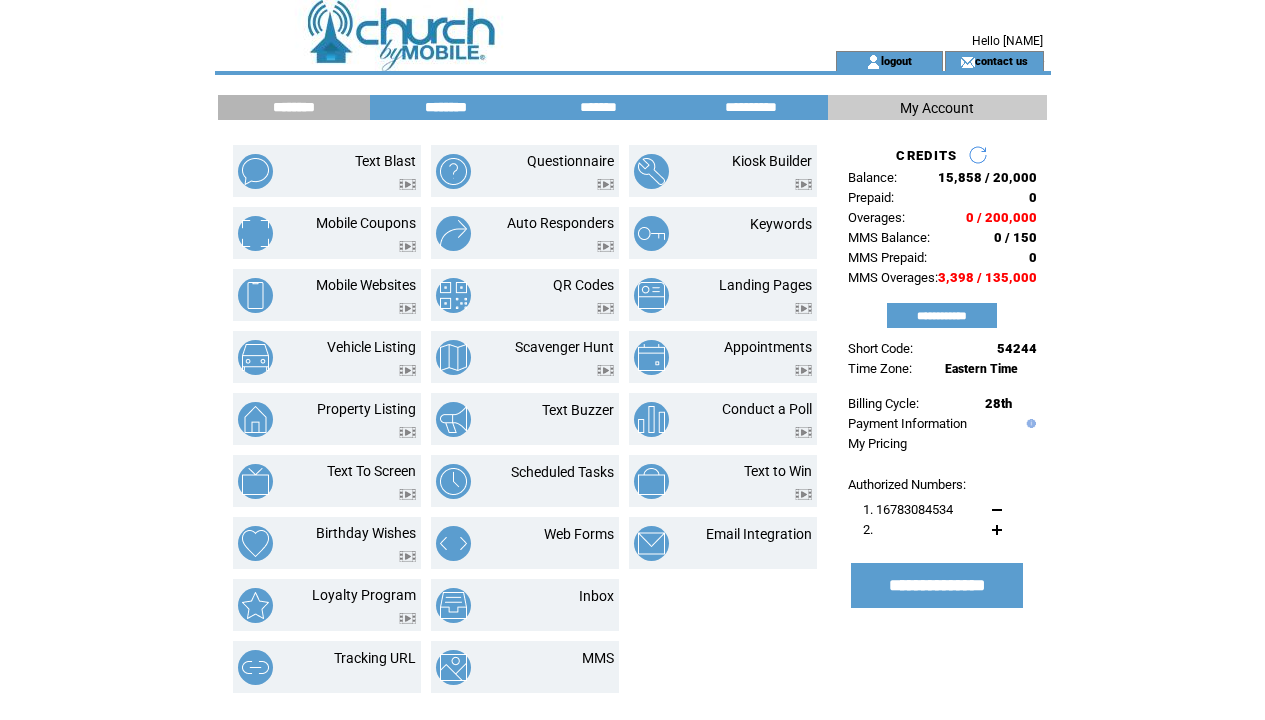 click on "********" at bounding box center [446, 107] 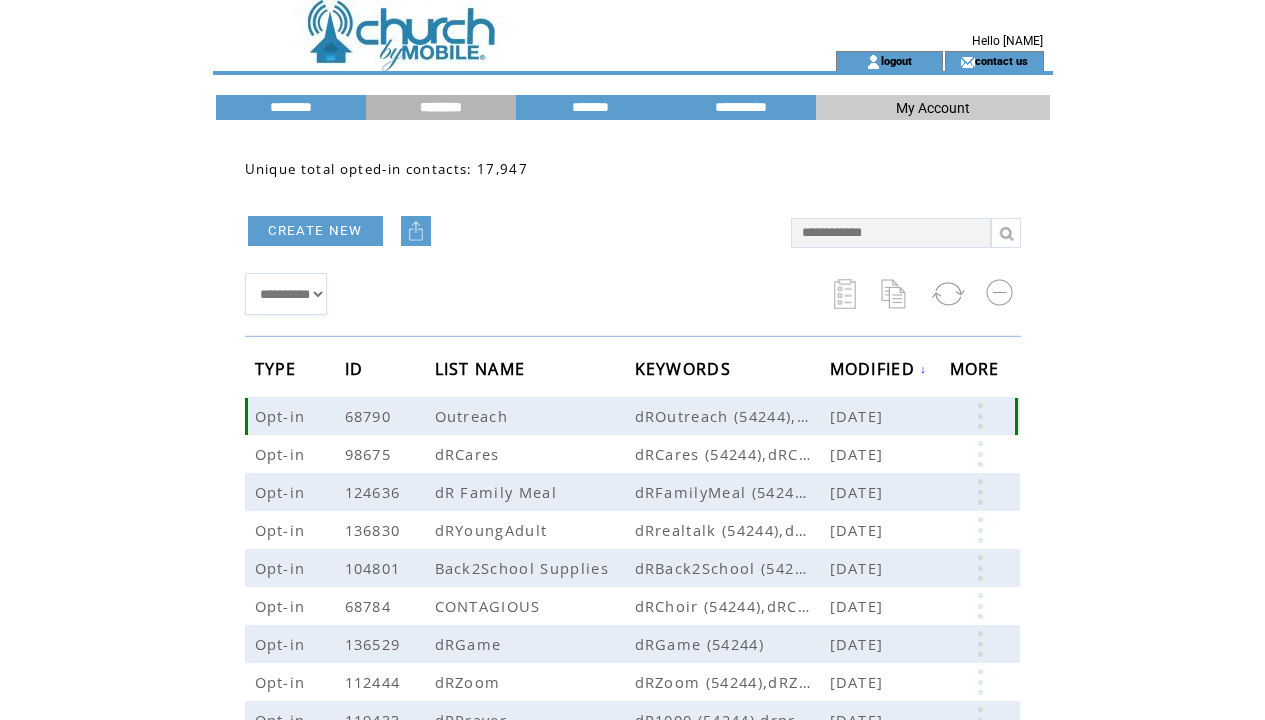 click at bounding box center [980, 416] 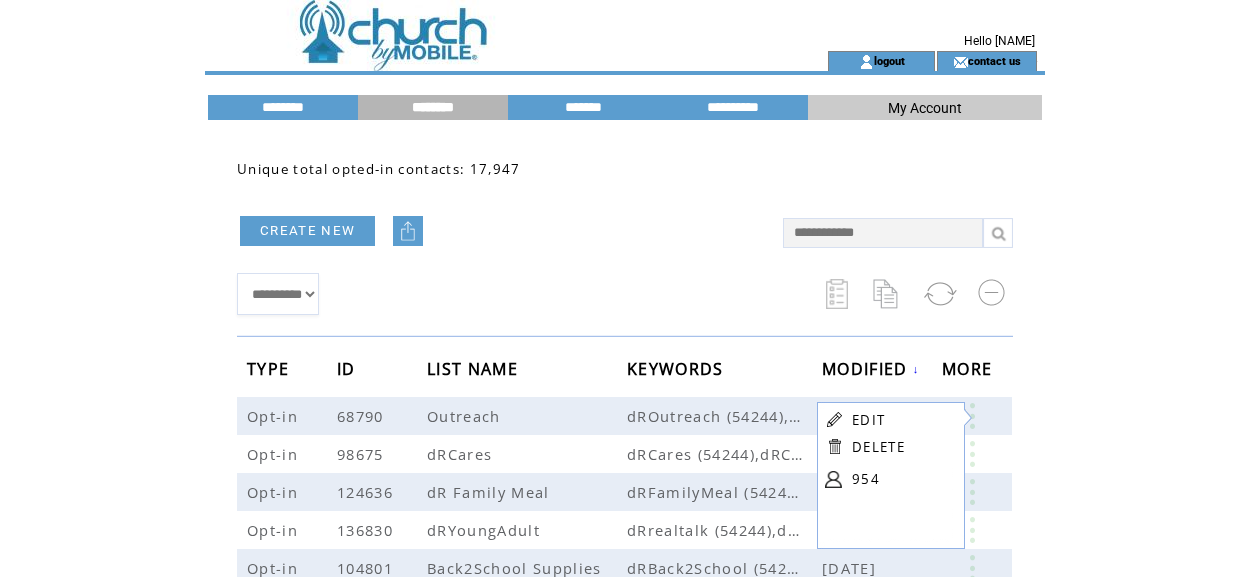 click on "EDIT" at bounding box center (868, 420) 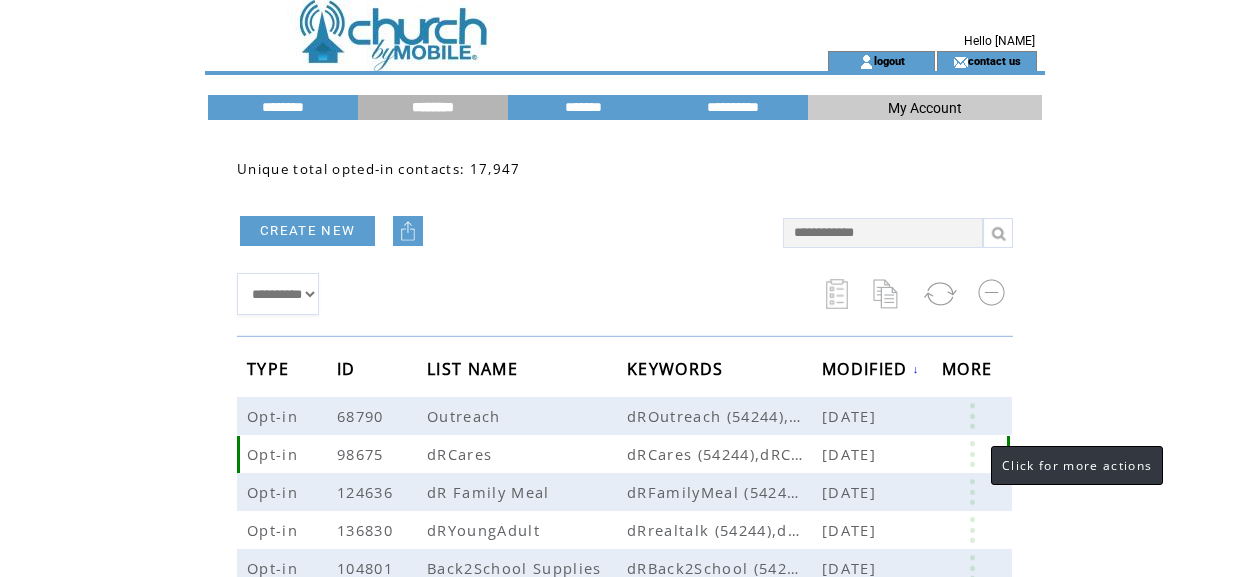 click at bounding box center [972, 454] 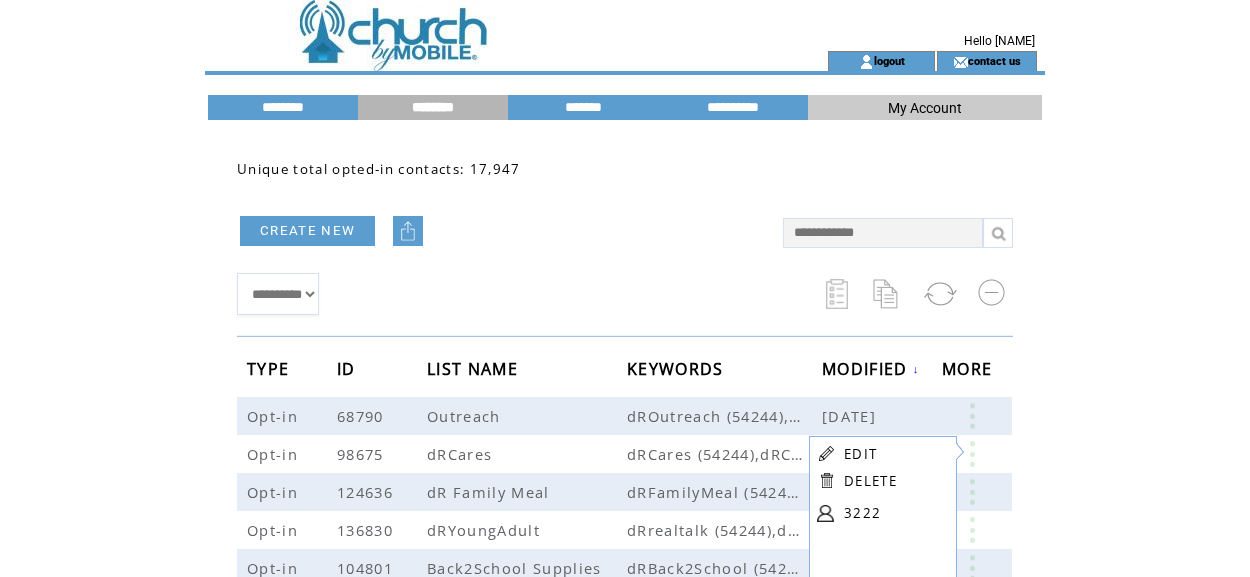 click on "EDIT" at bounding box center (860, 454) 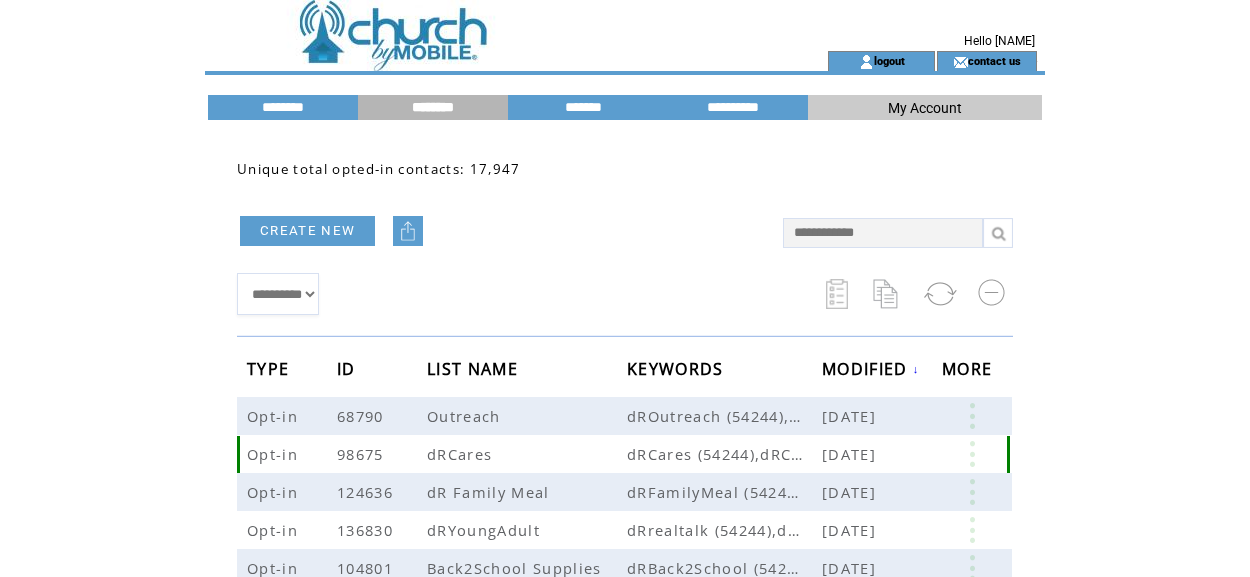 click at bounding box center (481, 25) 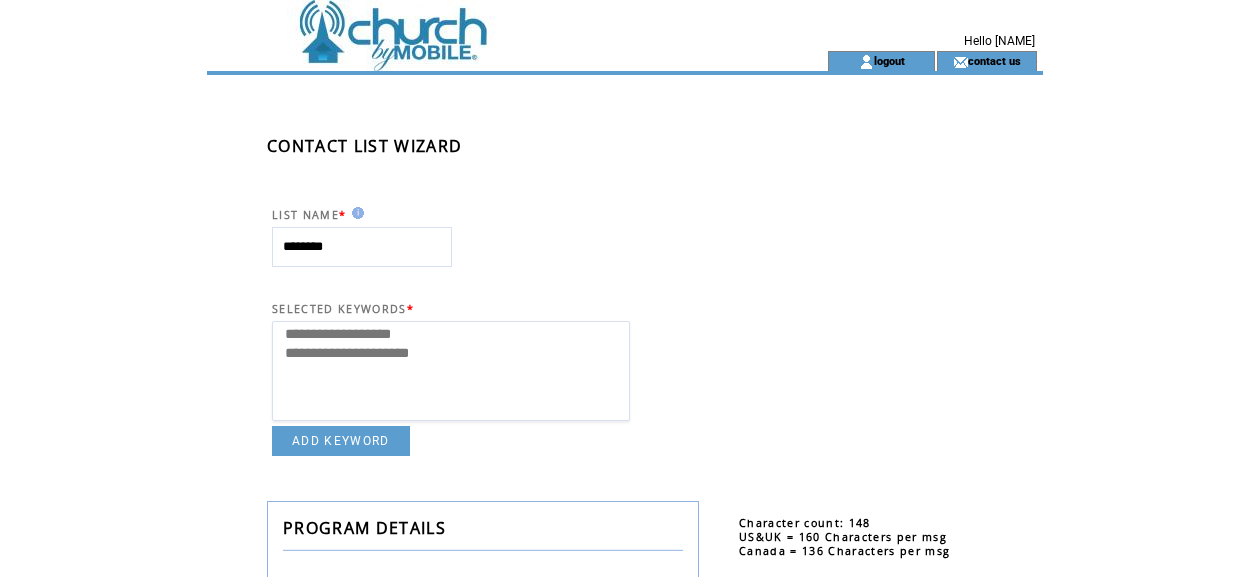 select 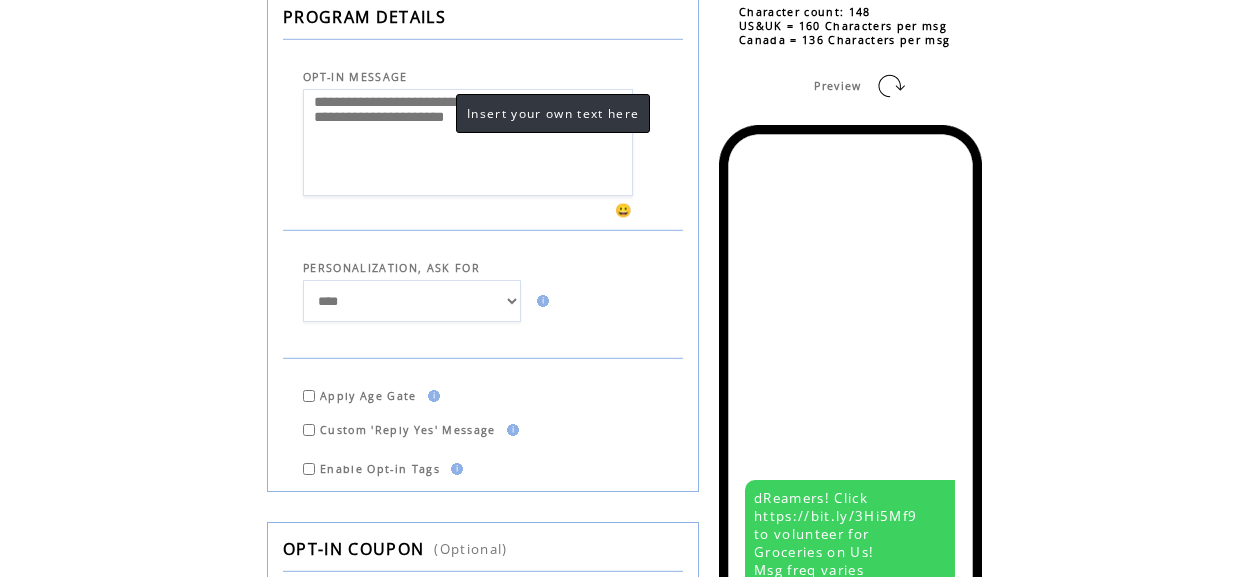 scroll, scrollTop: 531, scrollLeft: 0, axis: vertical 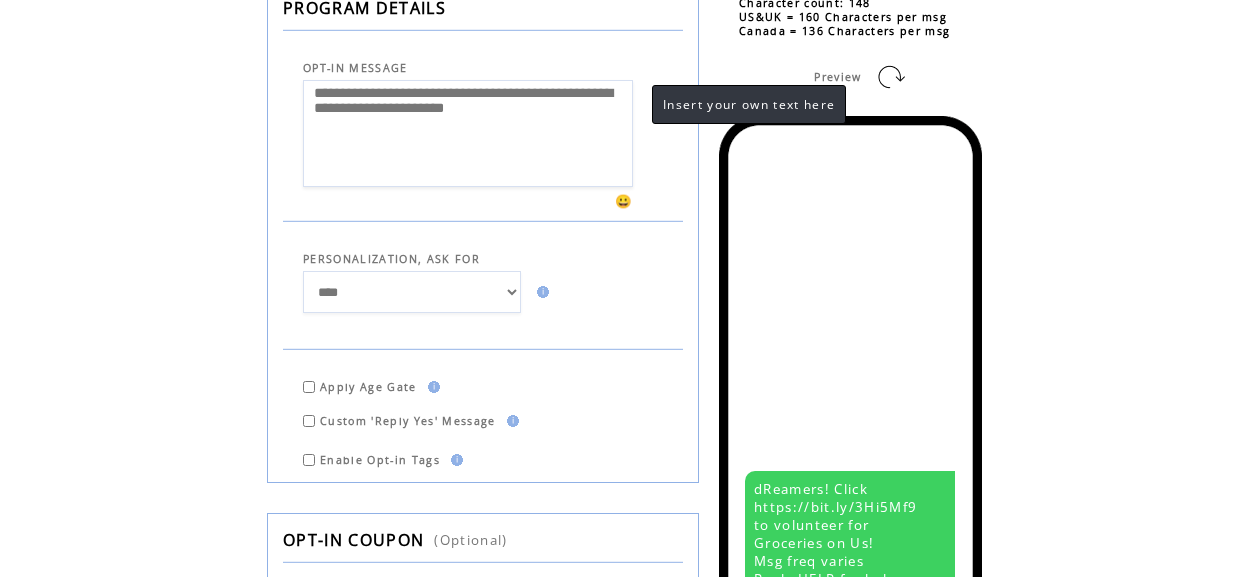 drag, startPoint x: 448, startPoint y: 98, endPoint x: 632, endPoint y: 86, distance: 184.39088 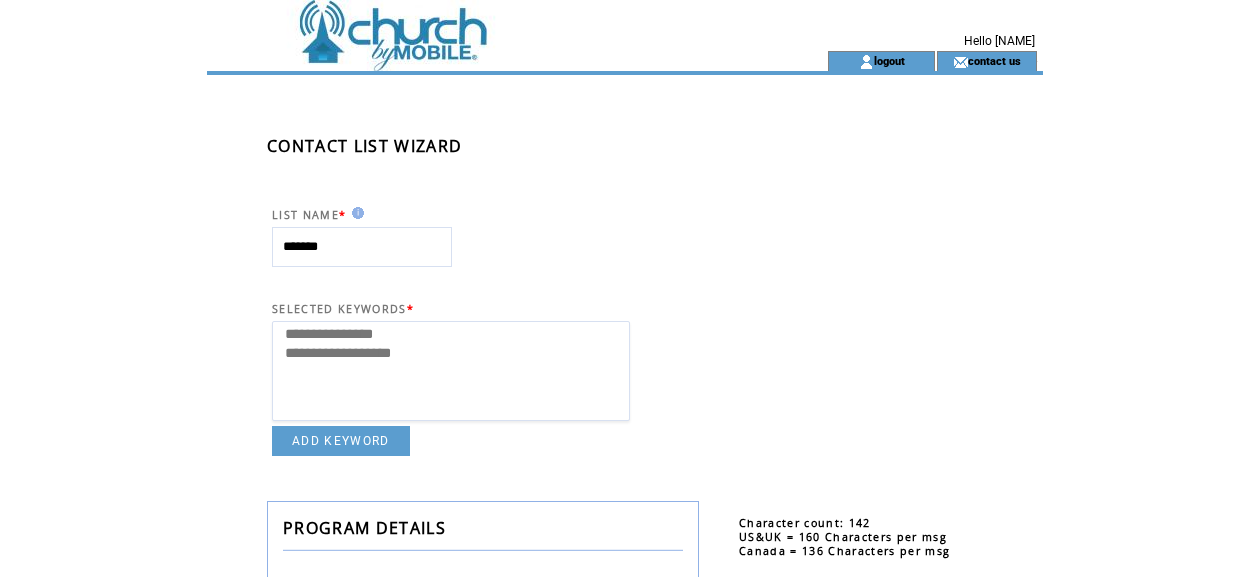 select 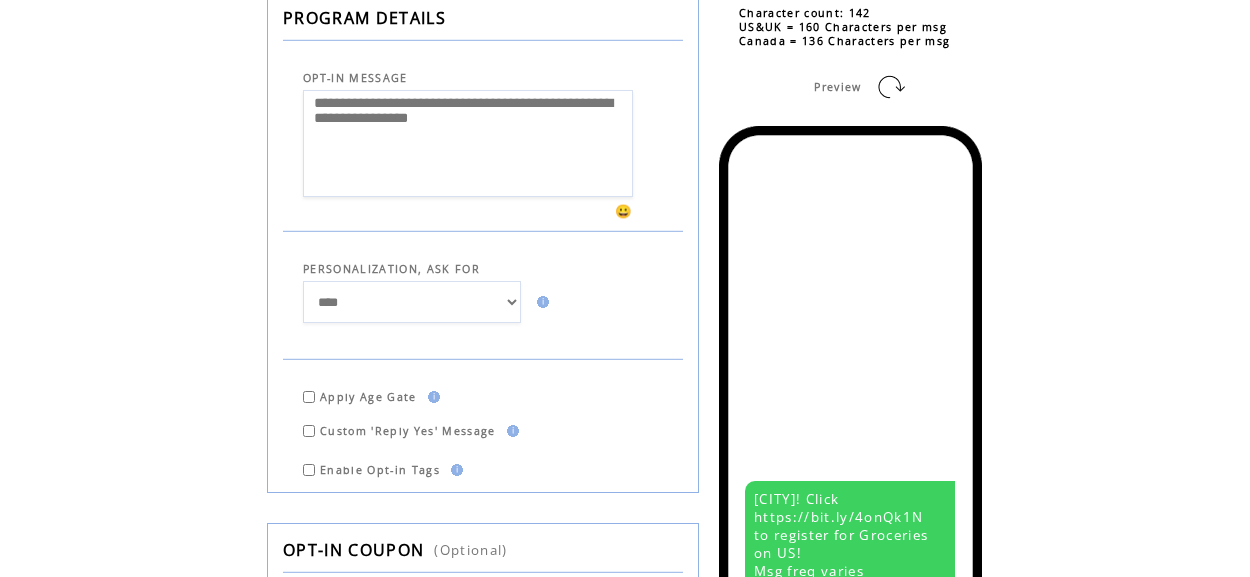 scroll, scrollTop: 524, scrollLeft: 0, axis: vertical 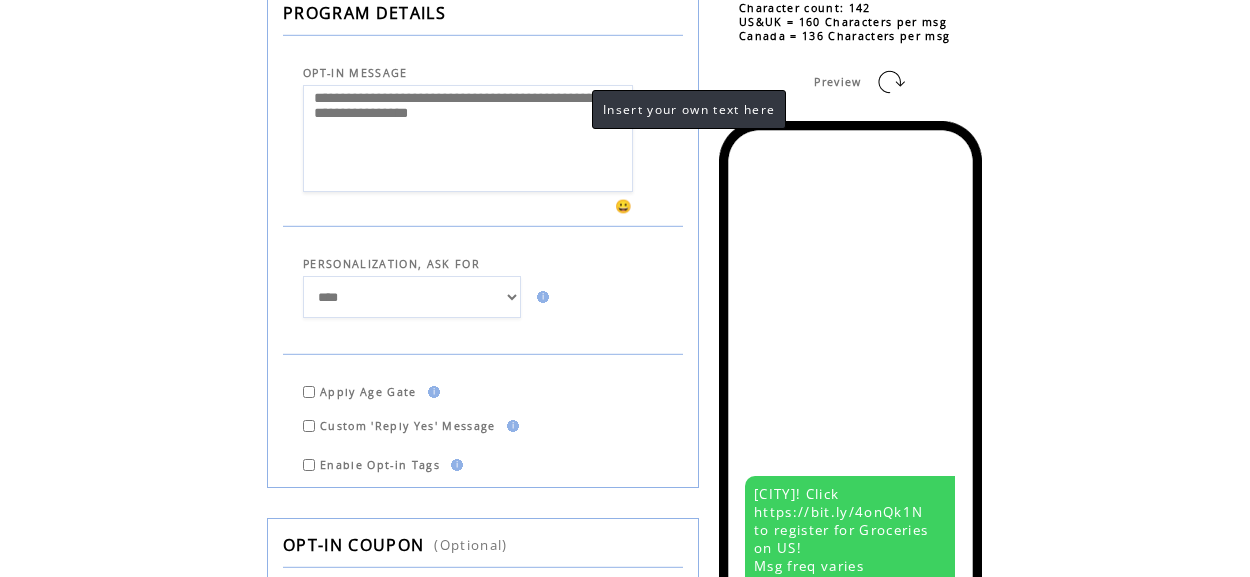 drag, startPoint x: 578, startPoint y: 103, endPoint x: 397, endPoint y: 104, distance: 181.00276 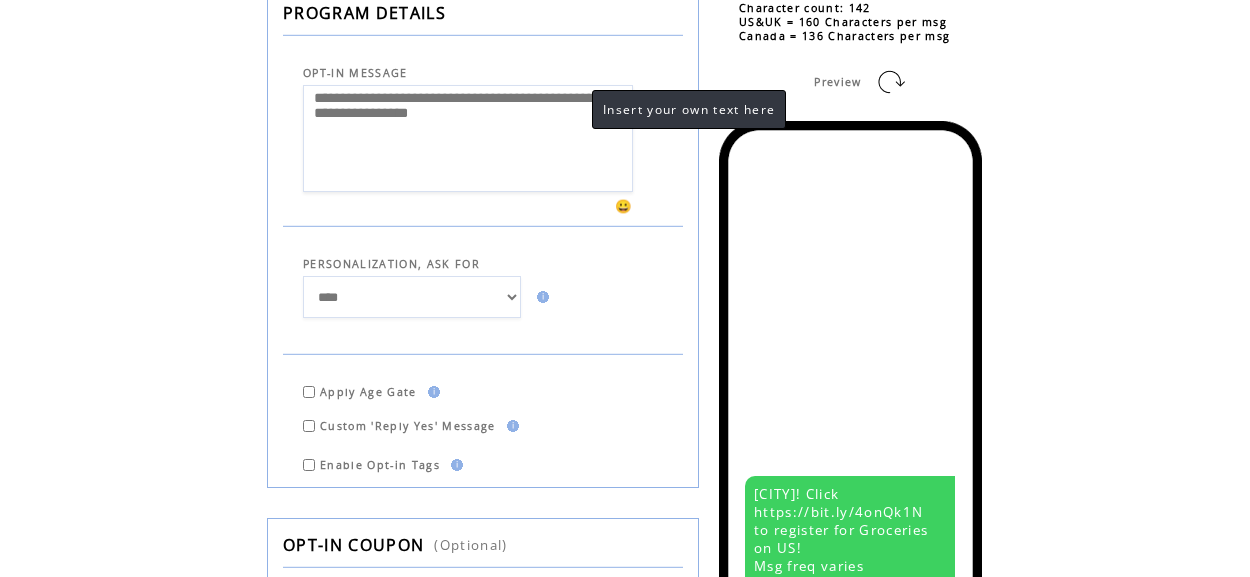 click on "**********" at bounding box center (468, 138) 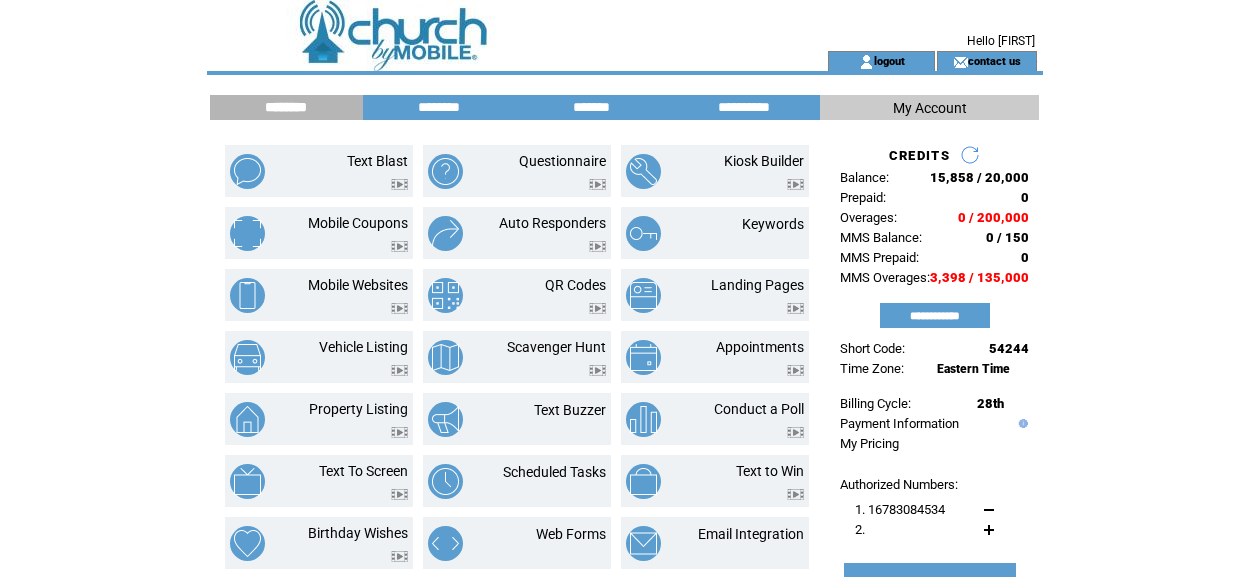 scroll, scrollTop: 0, scrollLeft: 0, axis: both 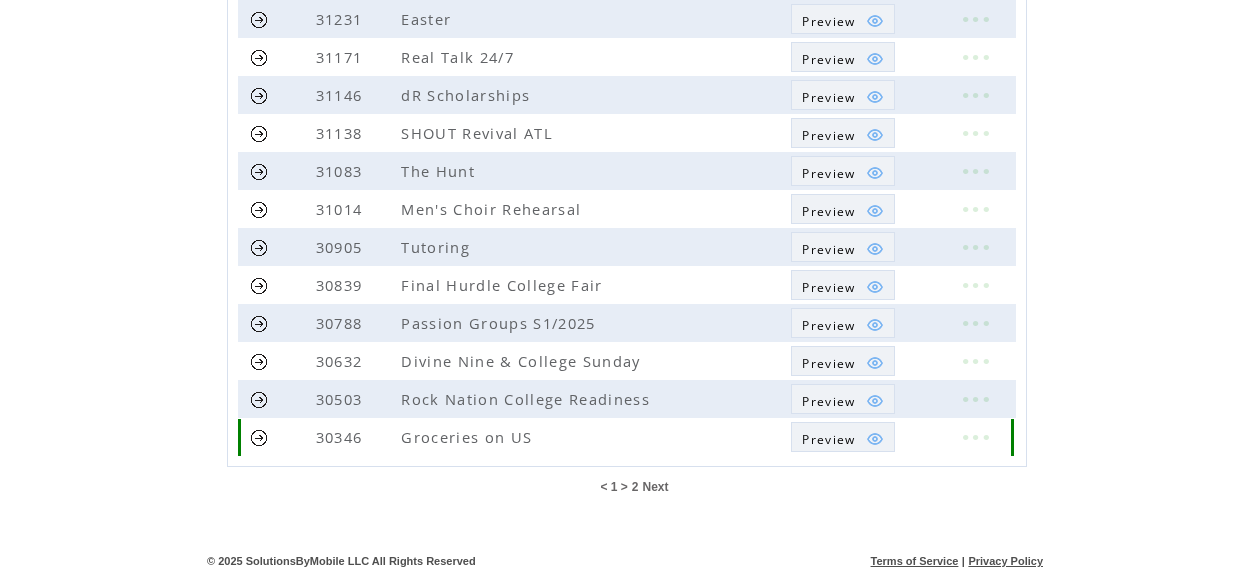 click at bounding box center [975, 437] 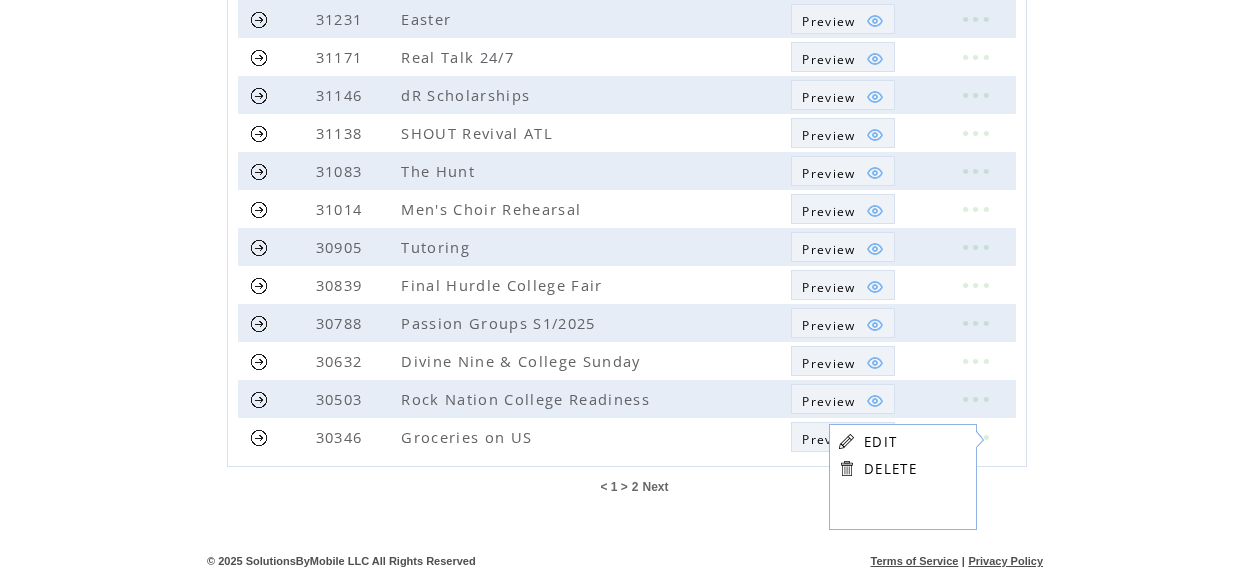 click on "EDIT" at bounding box center (880, 442) 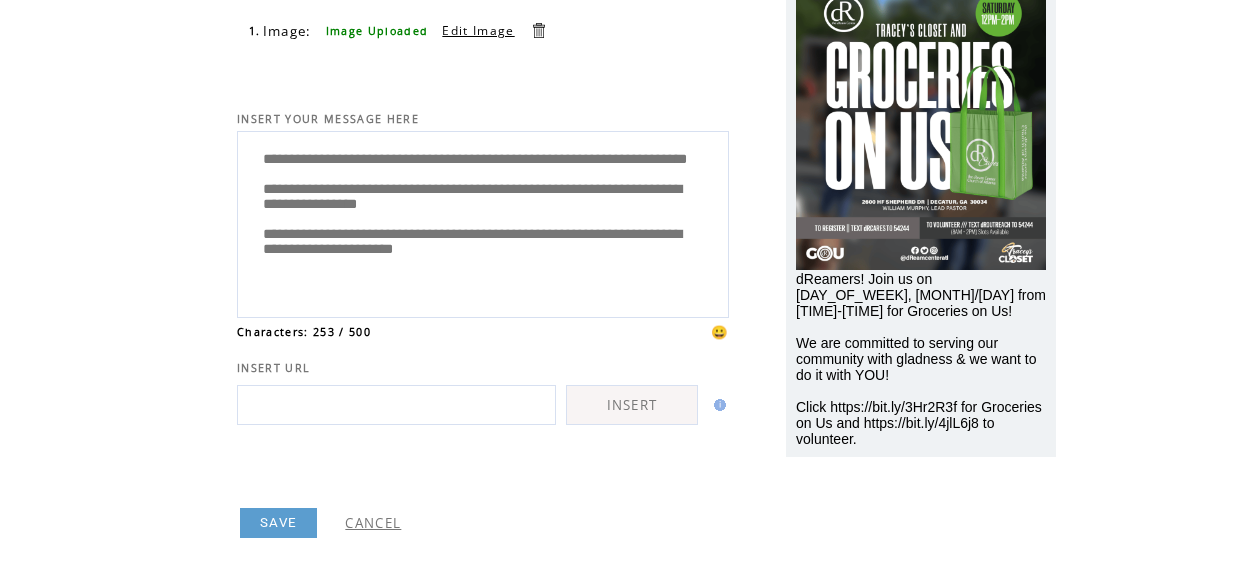 scroll, scrollTop: 258, scrollLeft: 0, axis: vertical 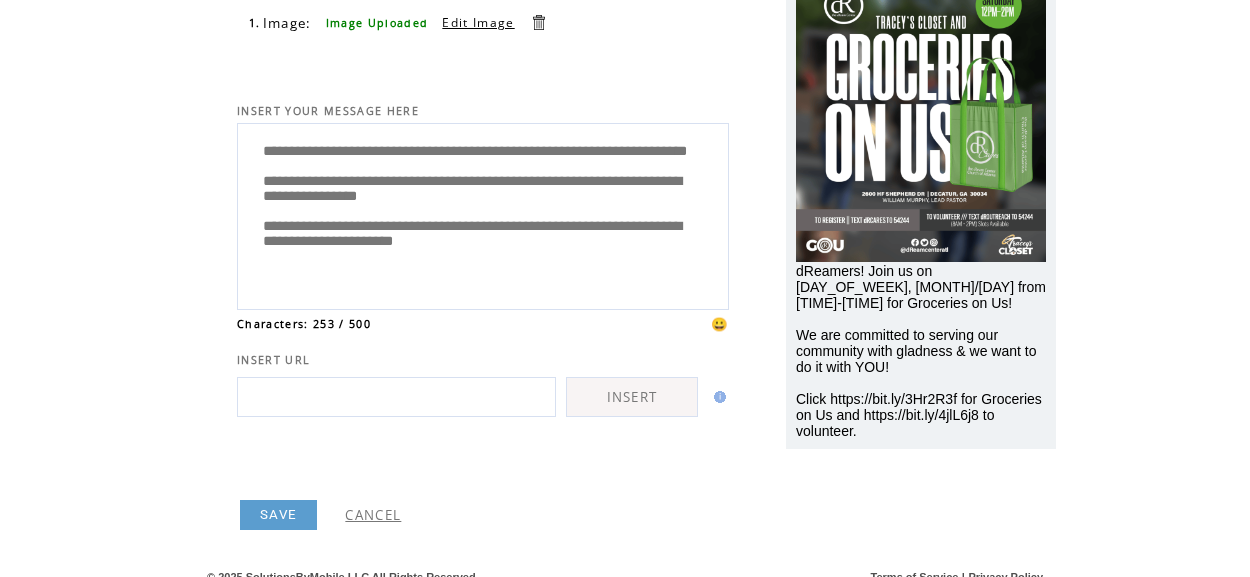 drag, startPoint x: 495, startPoint y: 252, endPoint x: 308, endPoint y: 259, distance: 187.13097 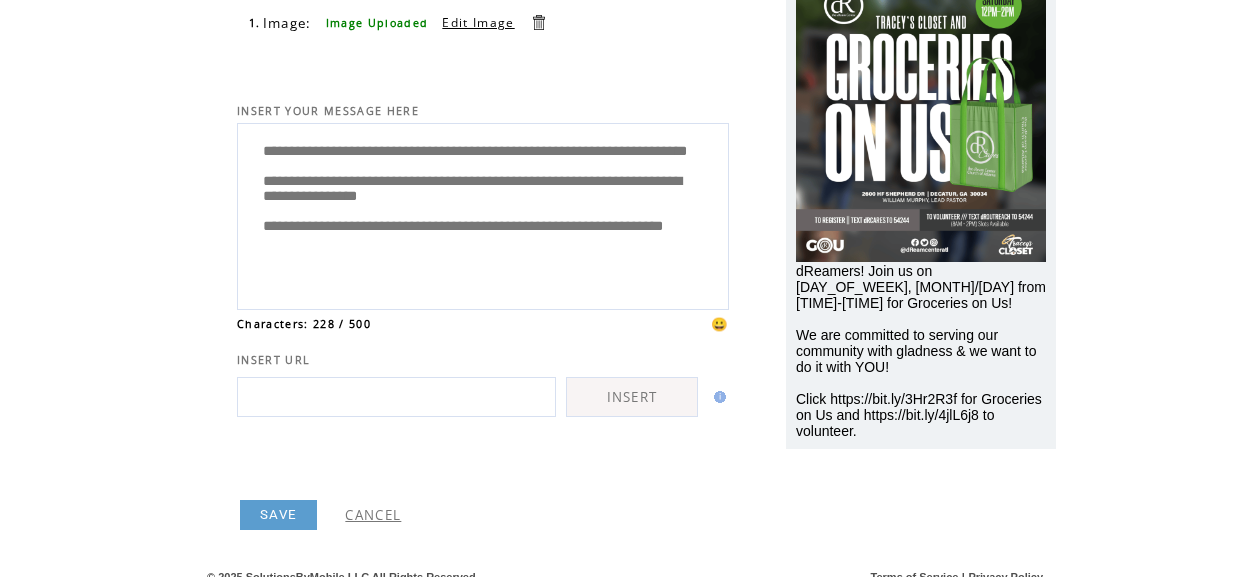 paste on "**********" 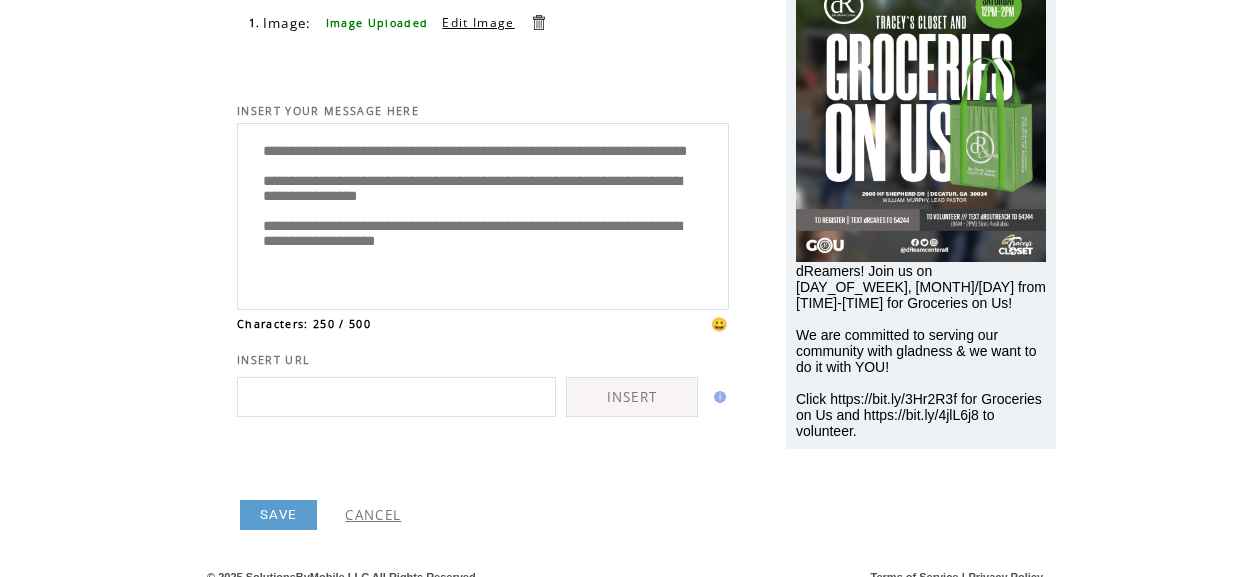 click on "**********" at bounding box center [483, 214] 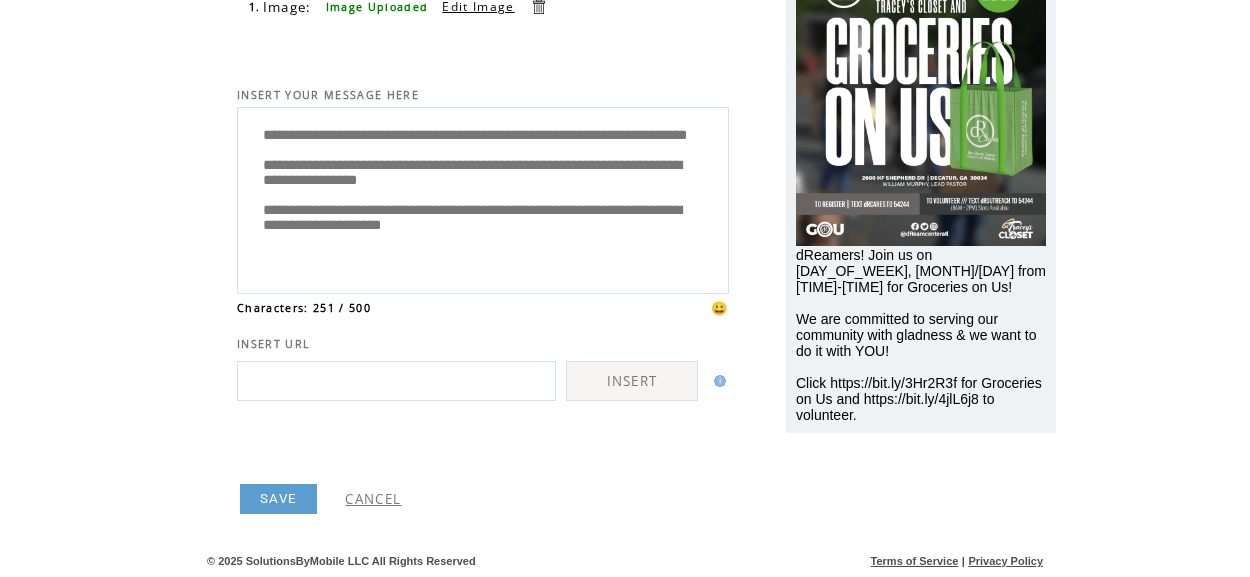 scroll, scrollTop: 276, scrollLeft: 1, axis: both 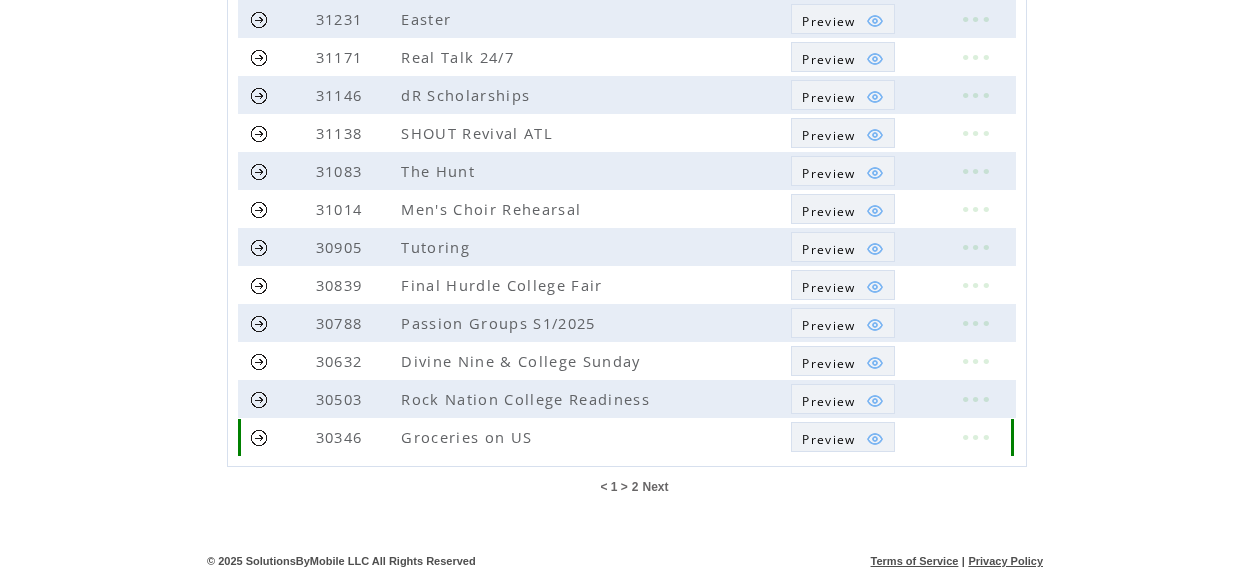 click at bounding box center [259, 437] 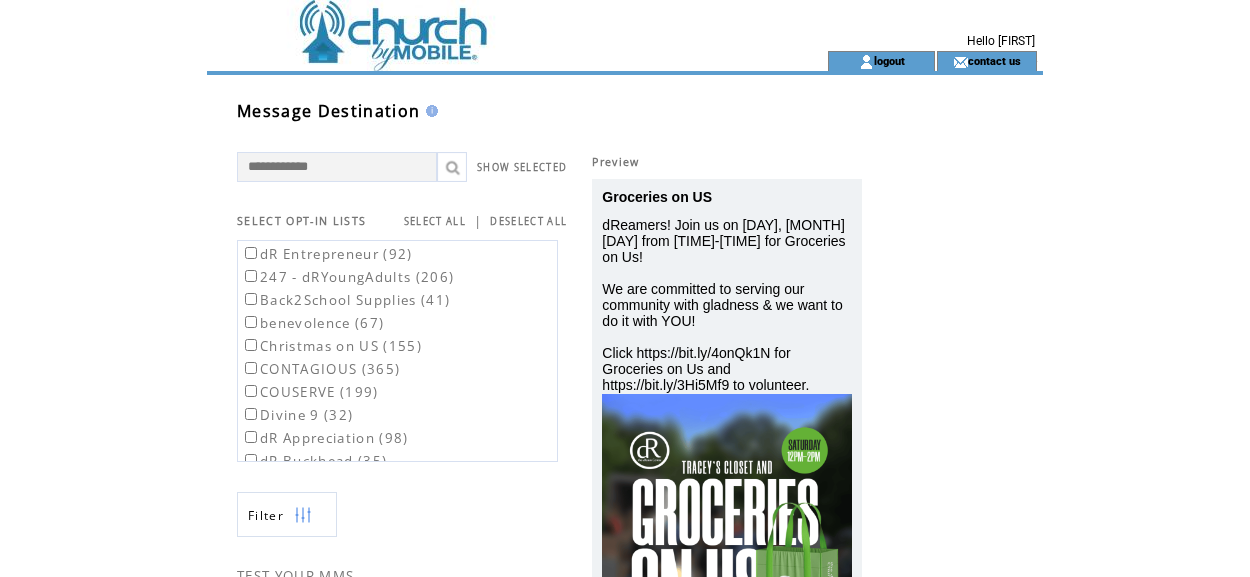 scroll, scrollTop: 0, scrollLeft: 0, axis: both 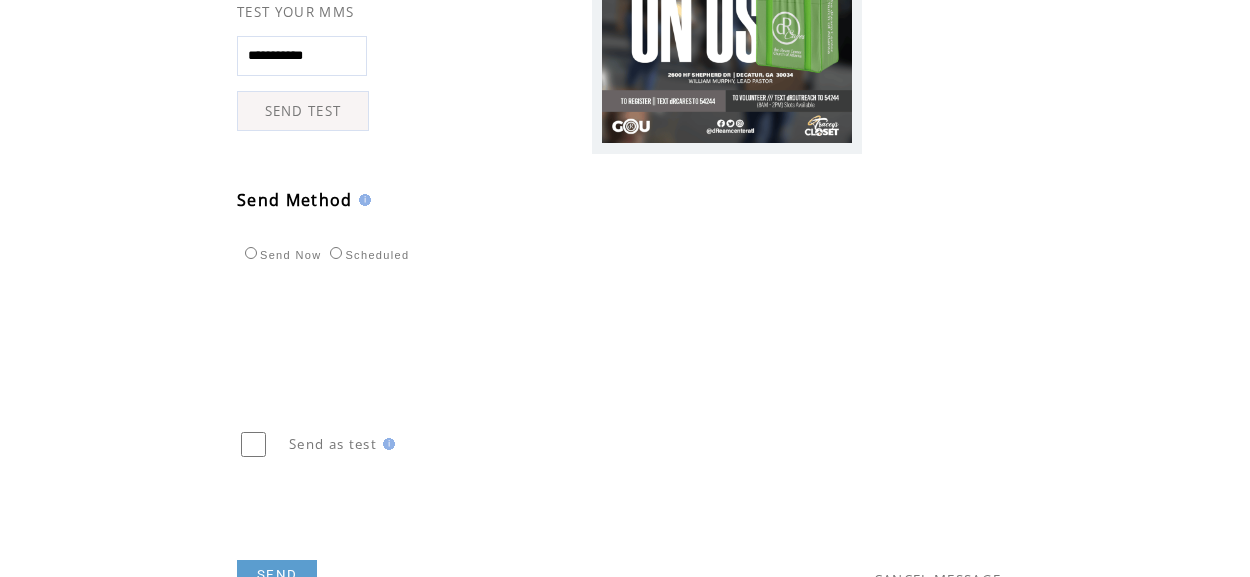click on "SEND TEST" at bounding box center [303, 111] 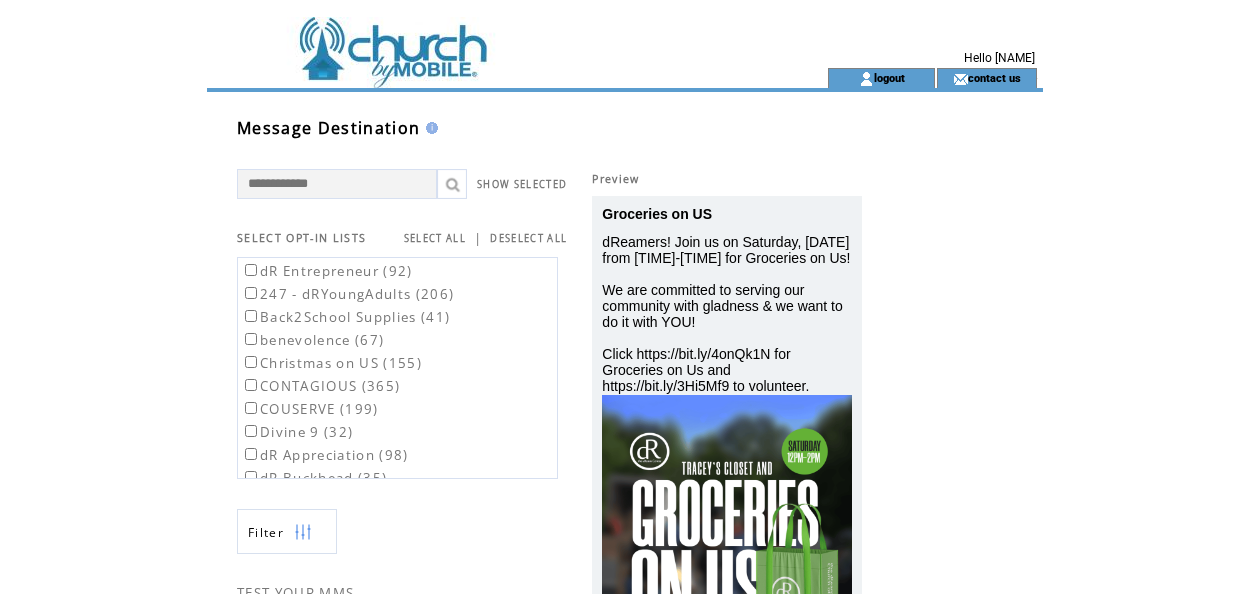 scroll, scrollTop: 0, scrollLeft: 1, axis: horizontal 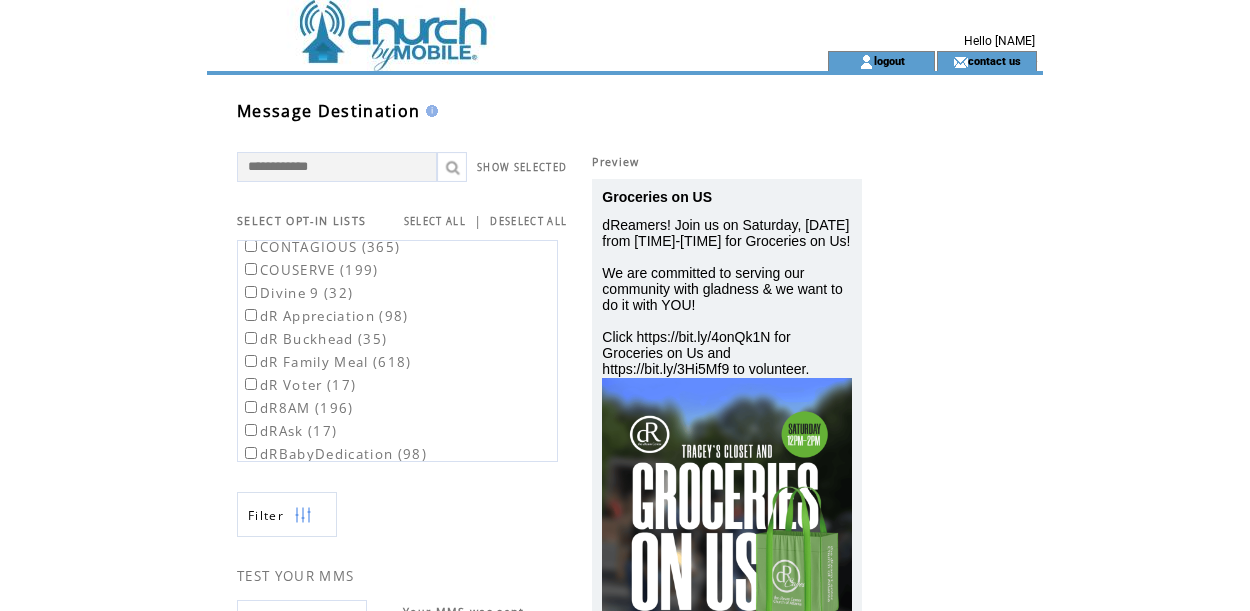 click on "dR Family Meal  (618)" at bounding box center [326, 362] 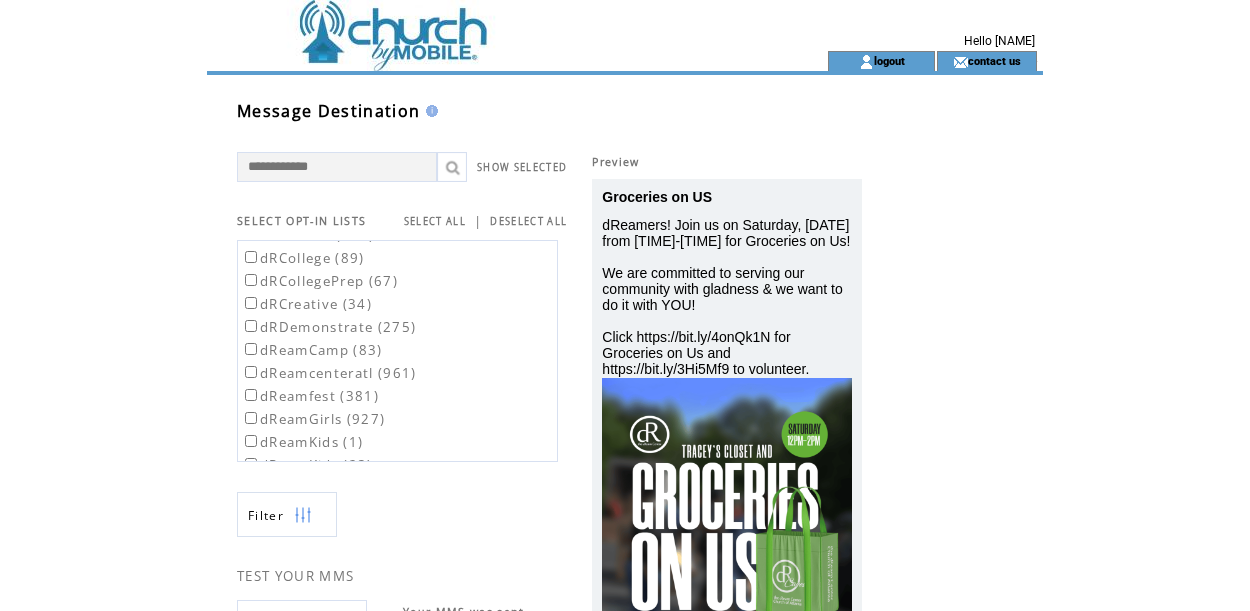 scroll, scrollTop: 503, scrollLeft: 0, axis: vertical 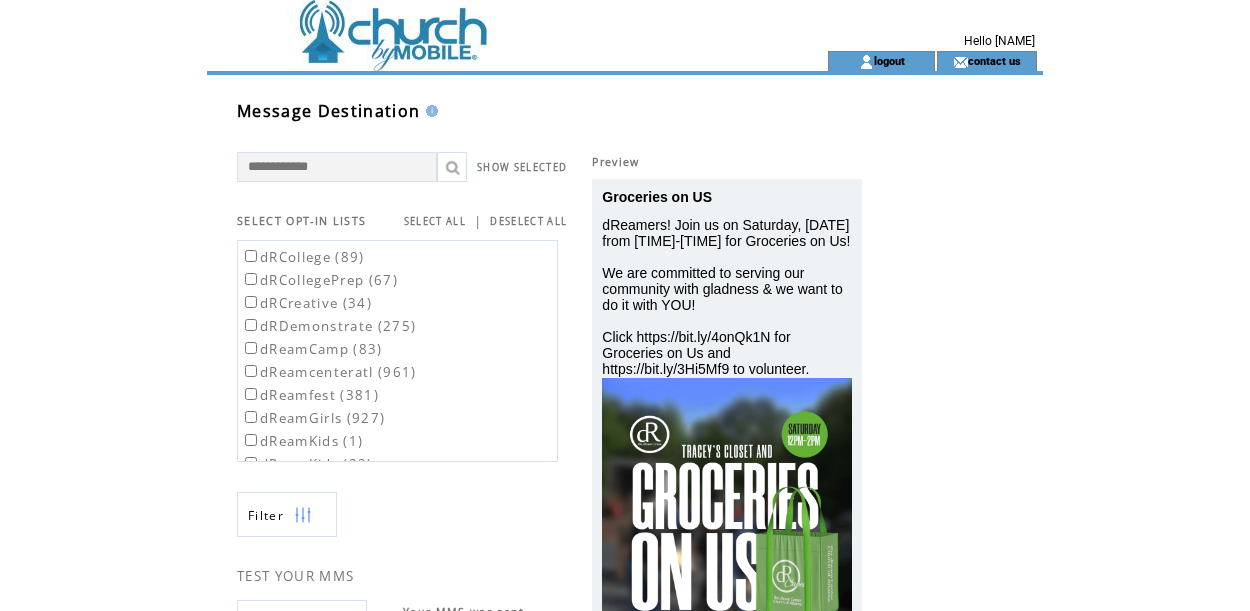 click on "dReamcenteratl (961)" at bounding box center [329, 372] 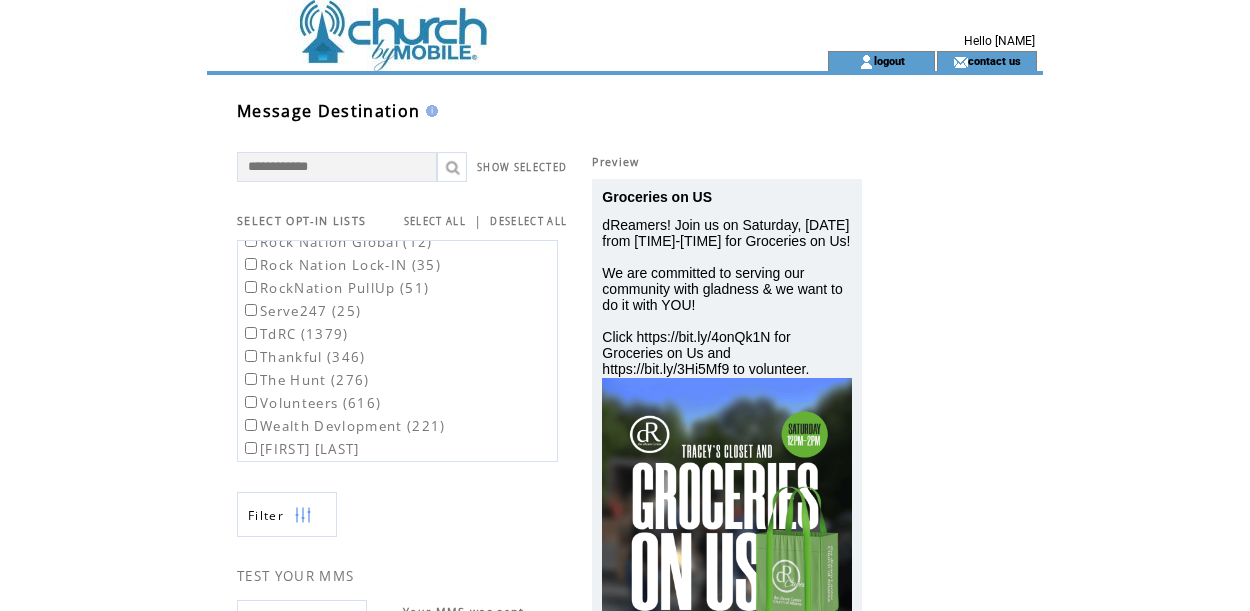 scroll, scrollTop: 2082, scrollLeft: 0, axis: vertical 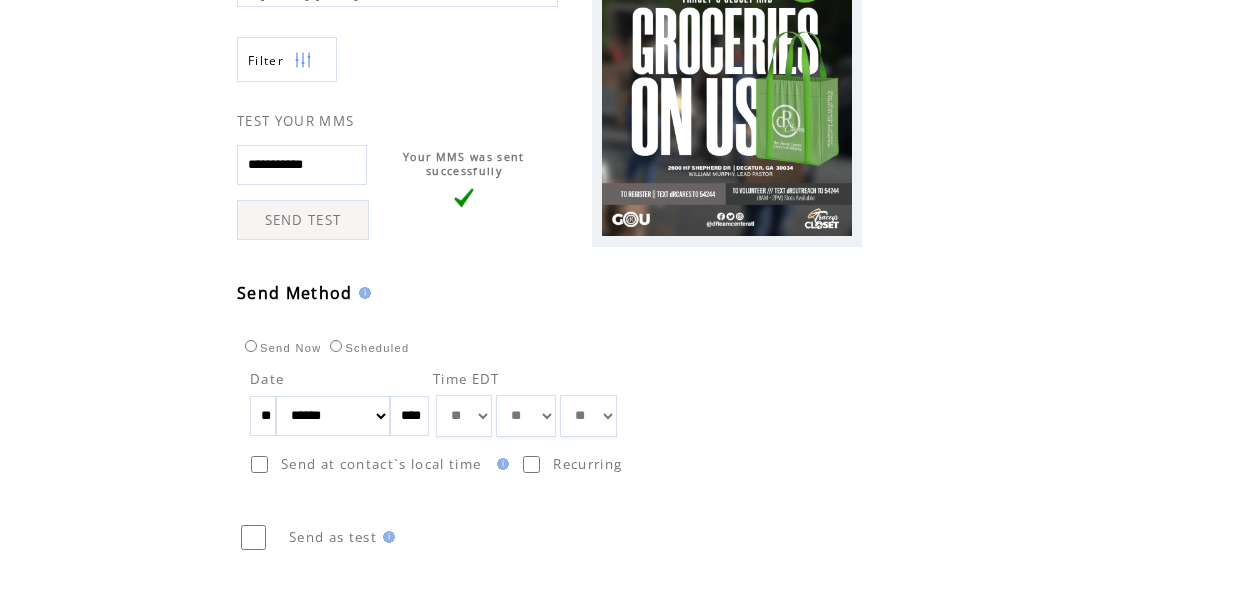 select on "**" 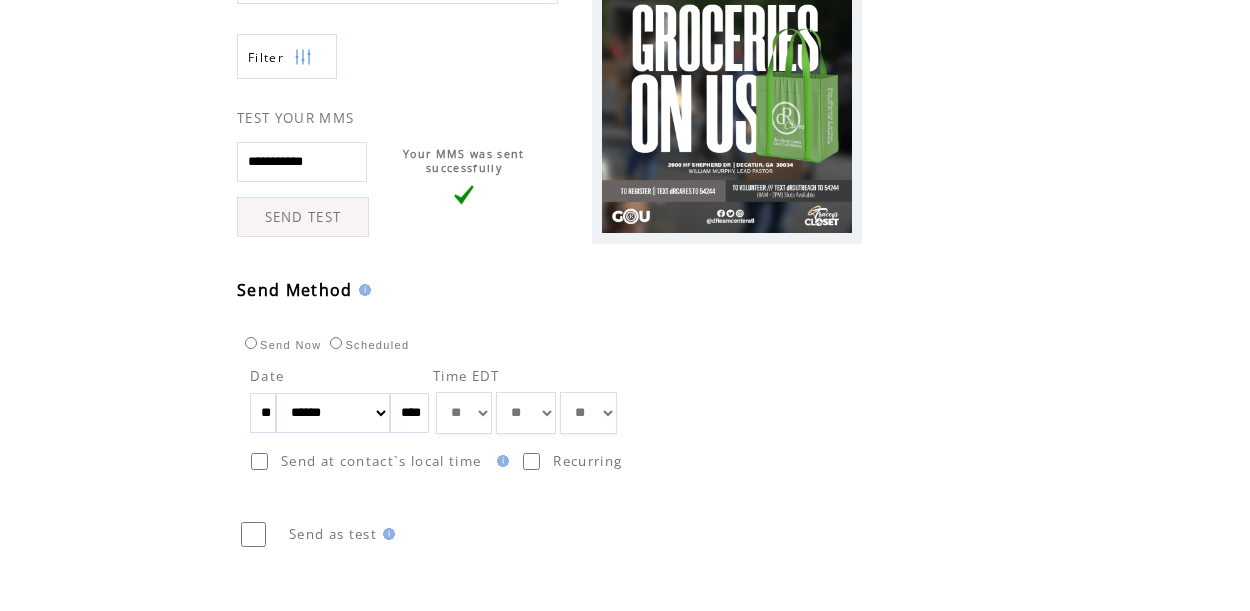 click on "**********" 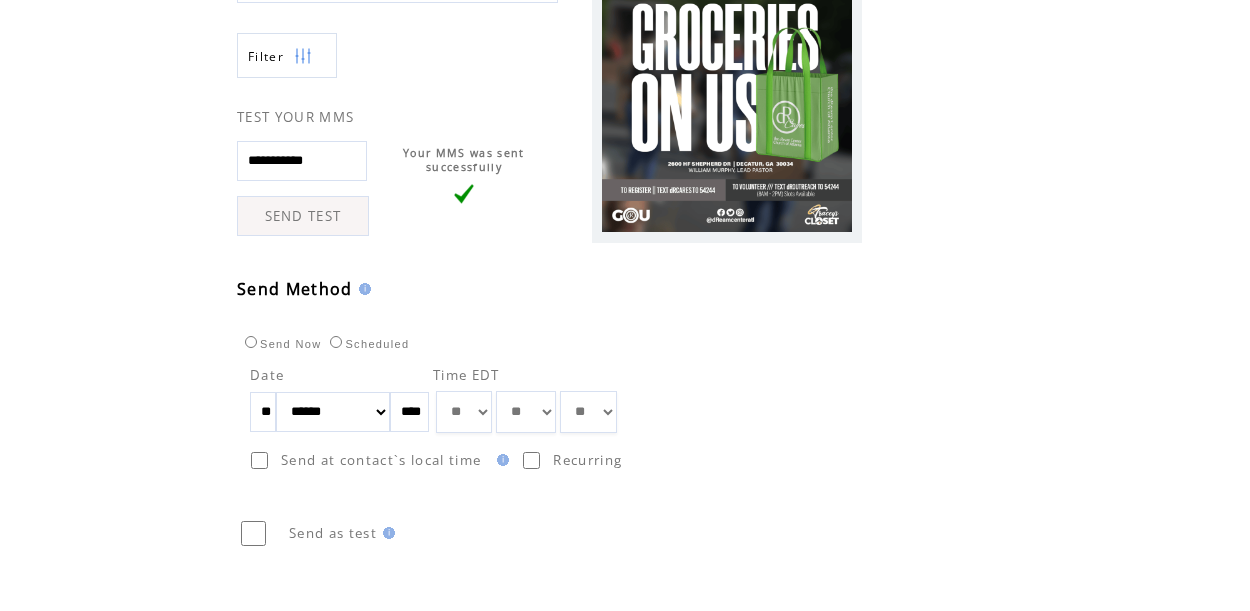 scroll, scrollTop: 572, scrollLeft: 0, axis: vertical 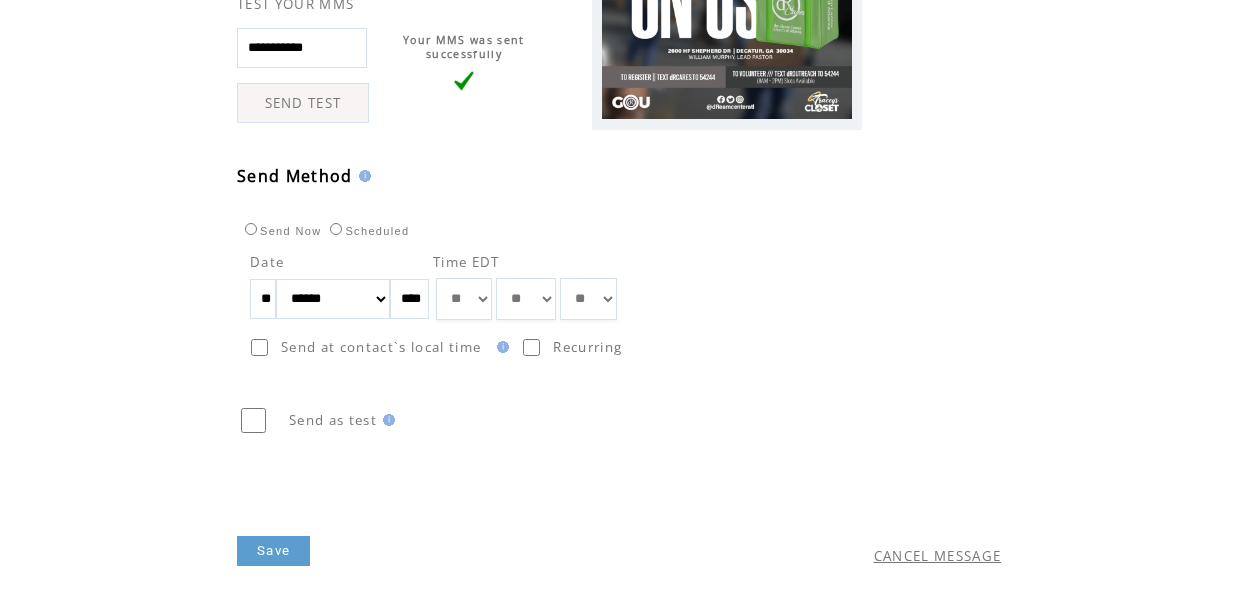 drag, startPoint x: 261, startPoint y: 554, endPoint x: 250, endPoint y: 549, distance: 12.083046 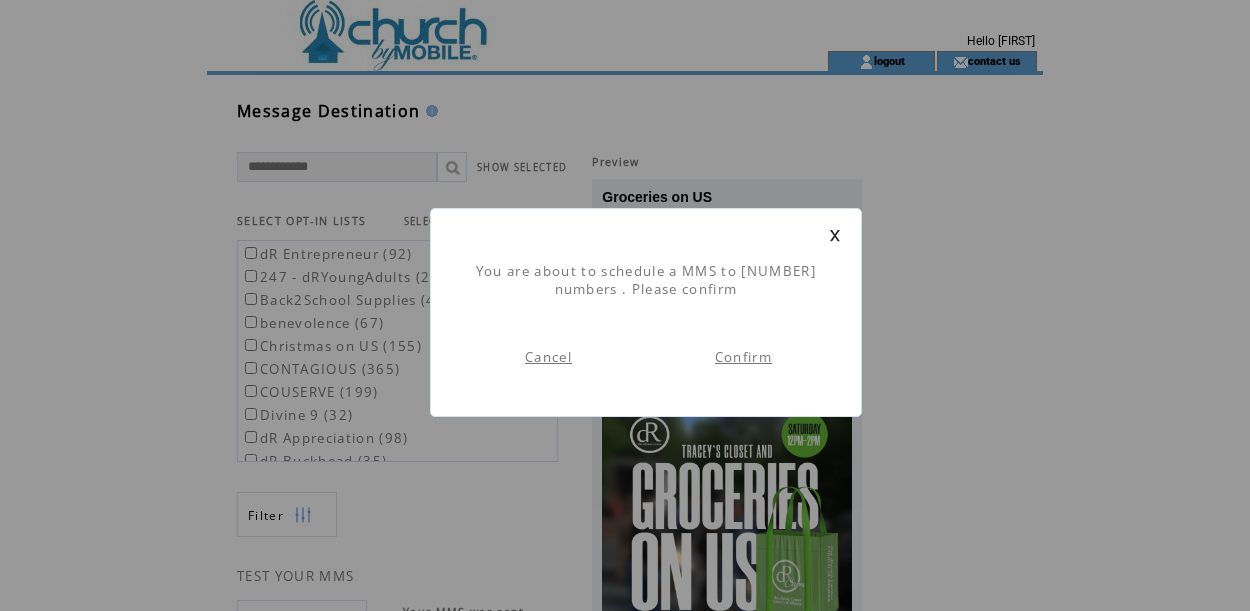 scroll, scrollTop: 1, scrollLeft: 0, axis: vertical 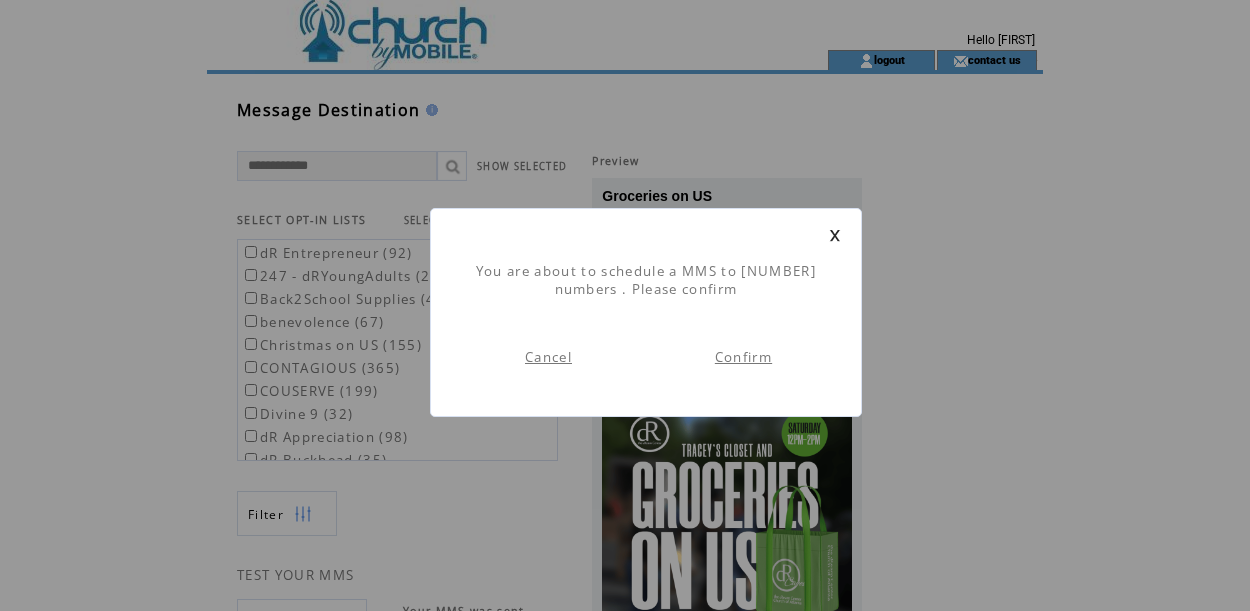 click on "Confirm" at bounding box center [743, 357] 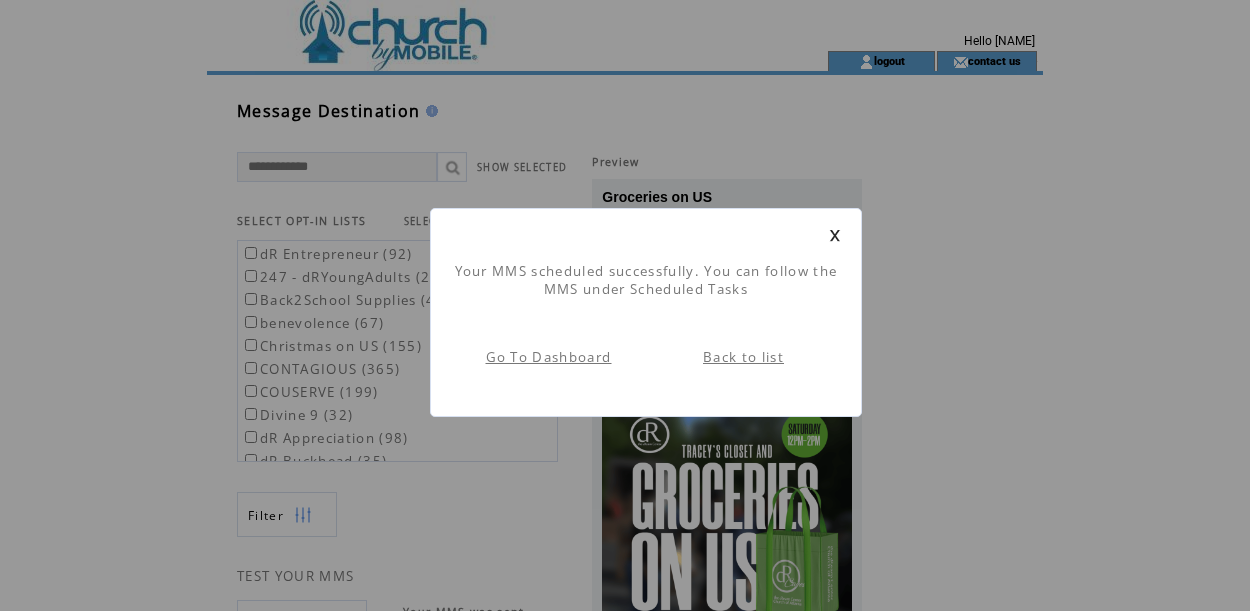 scroll, scrollTop: 1, scrollLeft: 0, axis: vertical 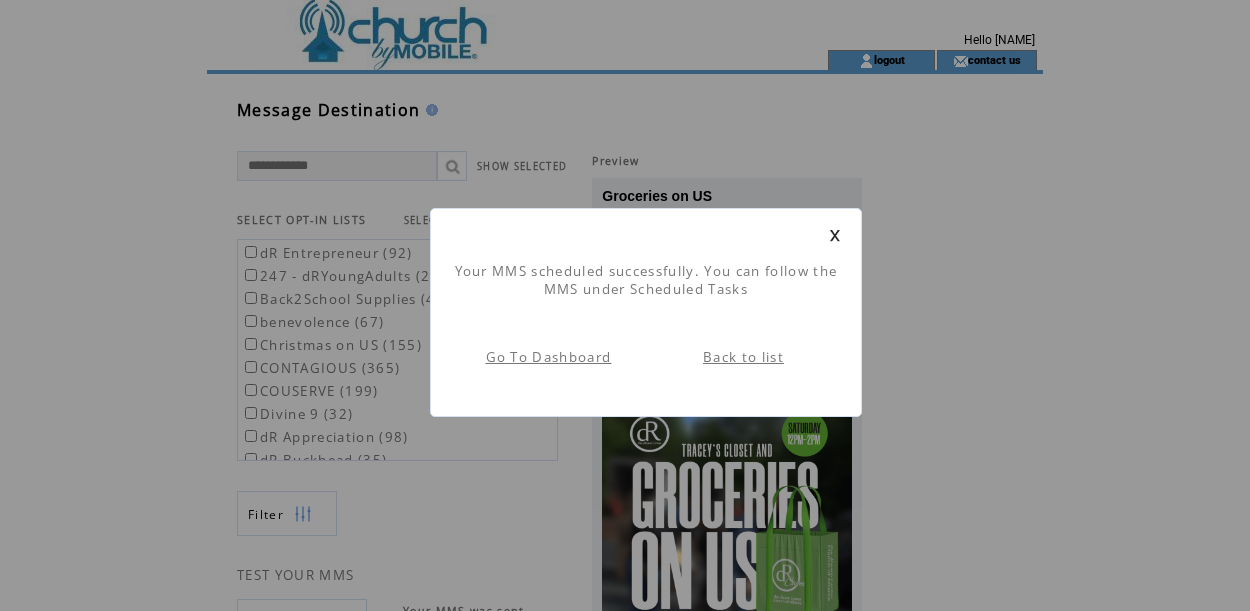 click on "Go To Dashboard" at bounding box center [549, 357] 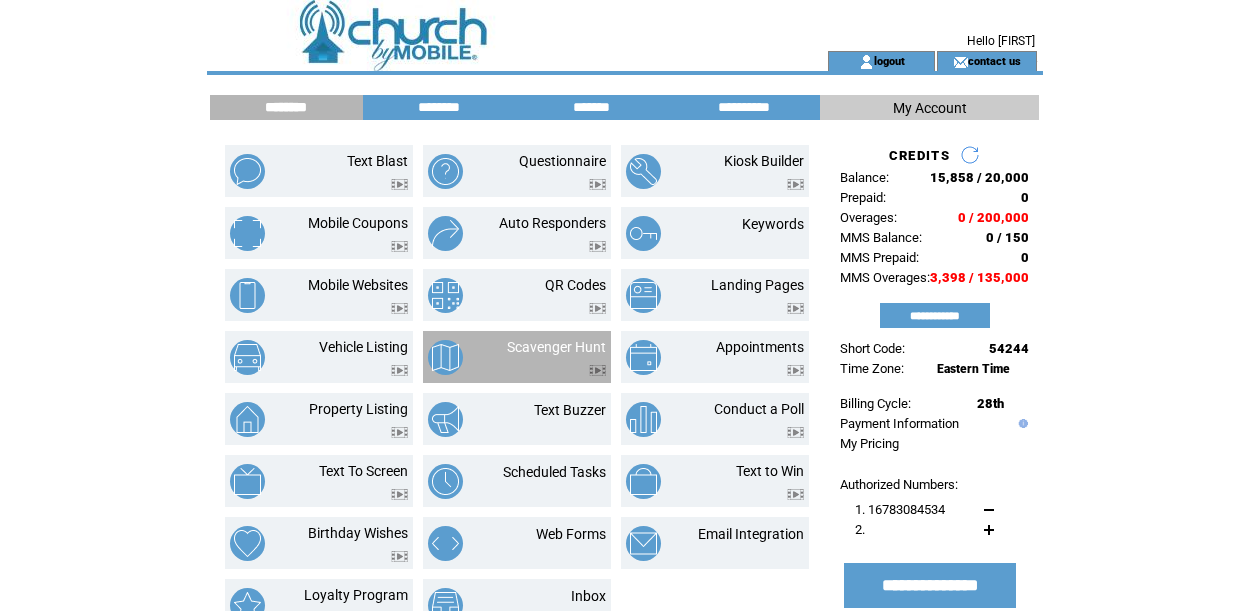 scroll, scrollTop: 0, scrollLeft: 0, axis: both 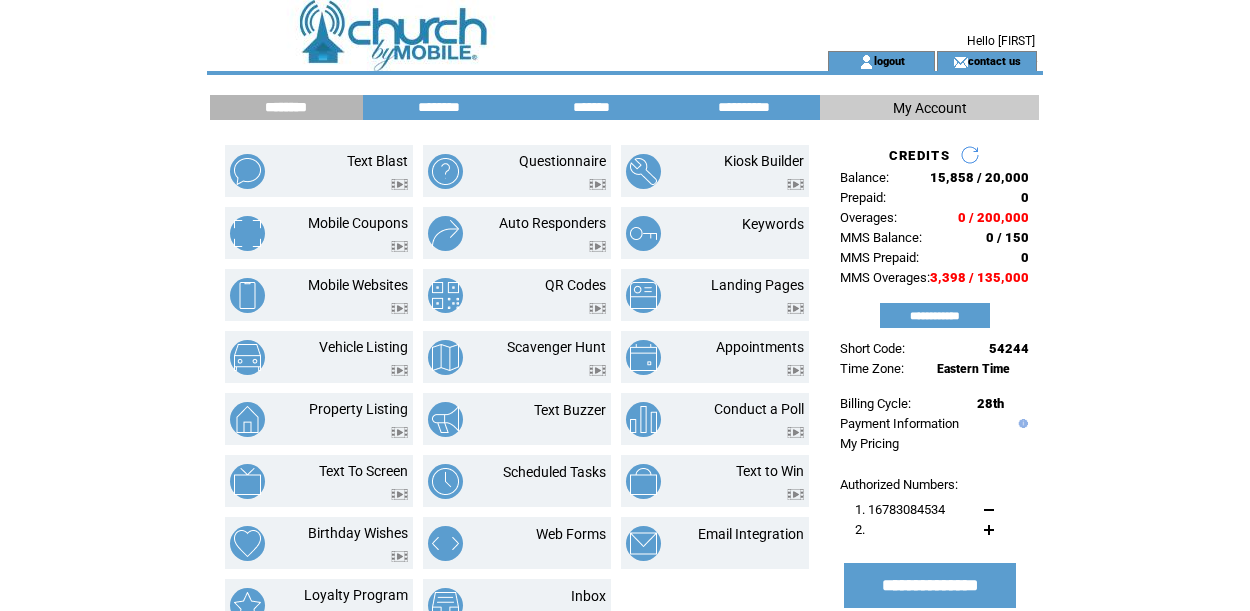 click at bounding box center (481, 25) 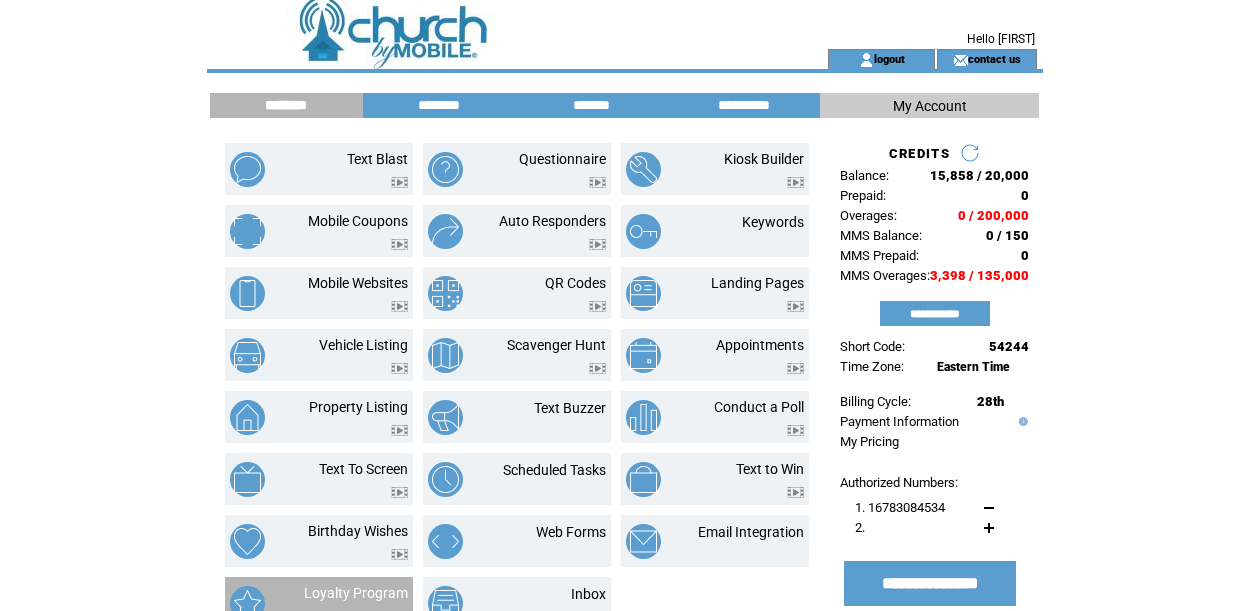 scroll, scrollTop: 4, scrollLeft: 0, axis: vertical 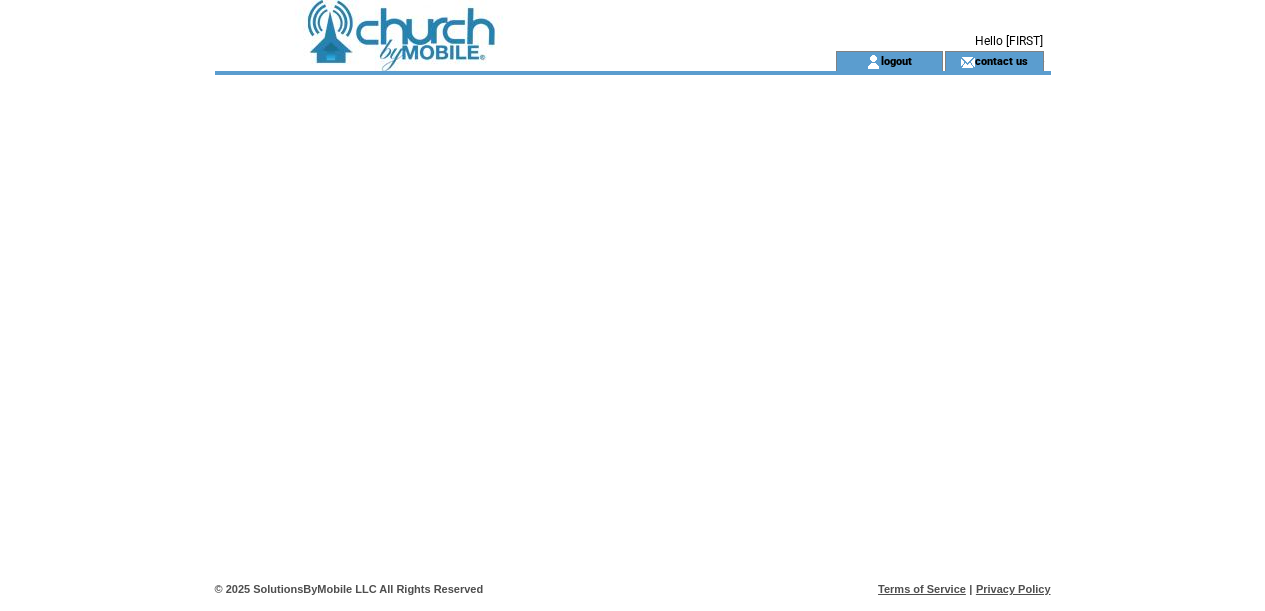 click at bounding box center [489, 25] 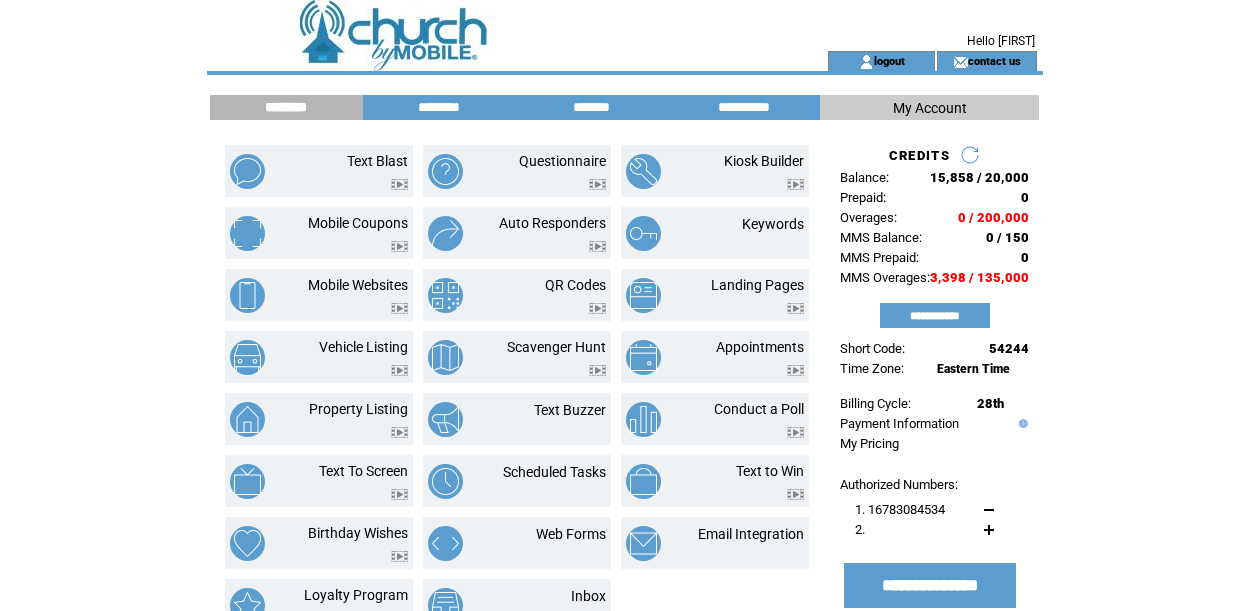 scroll, scrollTop: 0, scrollLeft: 0, axis: both 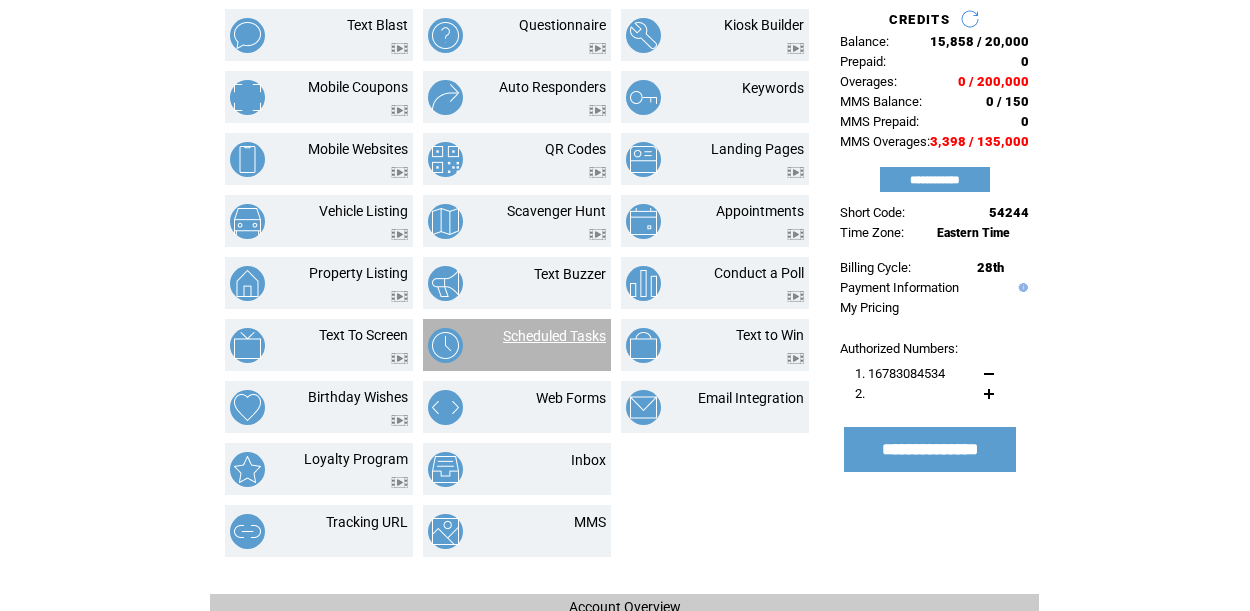 click on "Scheduled Tasks" at bounding box center [554, 336] 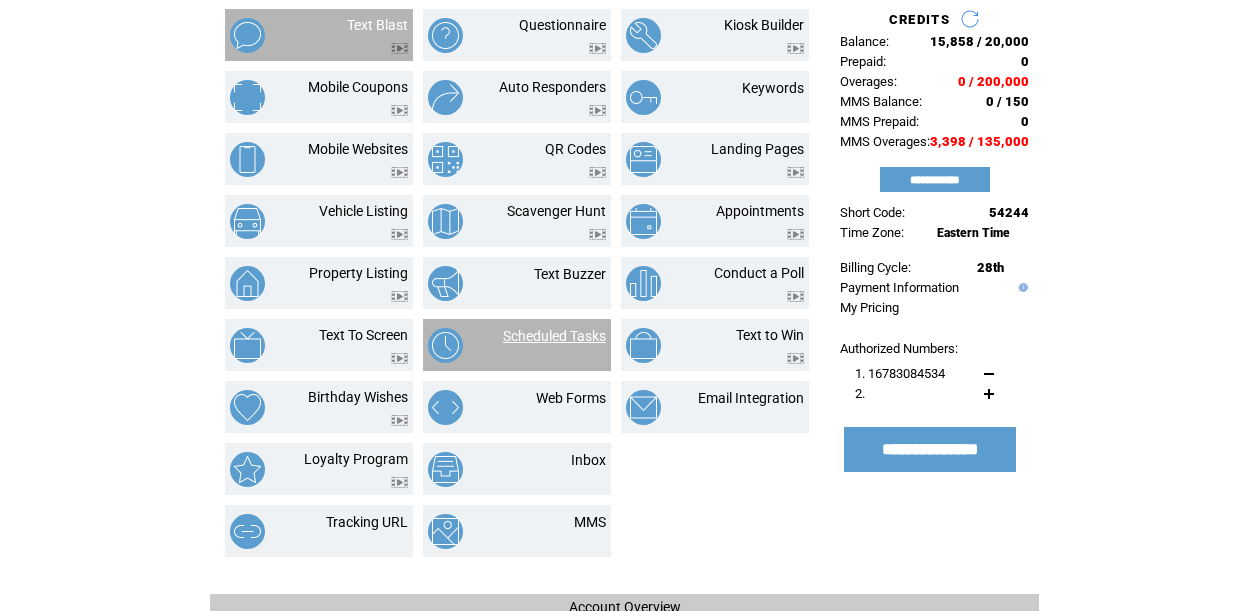 scroll, scrollTop: 209, scrollLeft: 0, axis: vertical 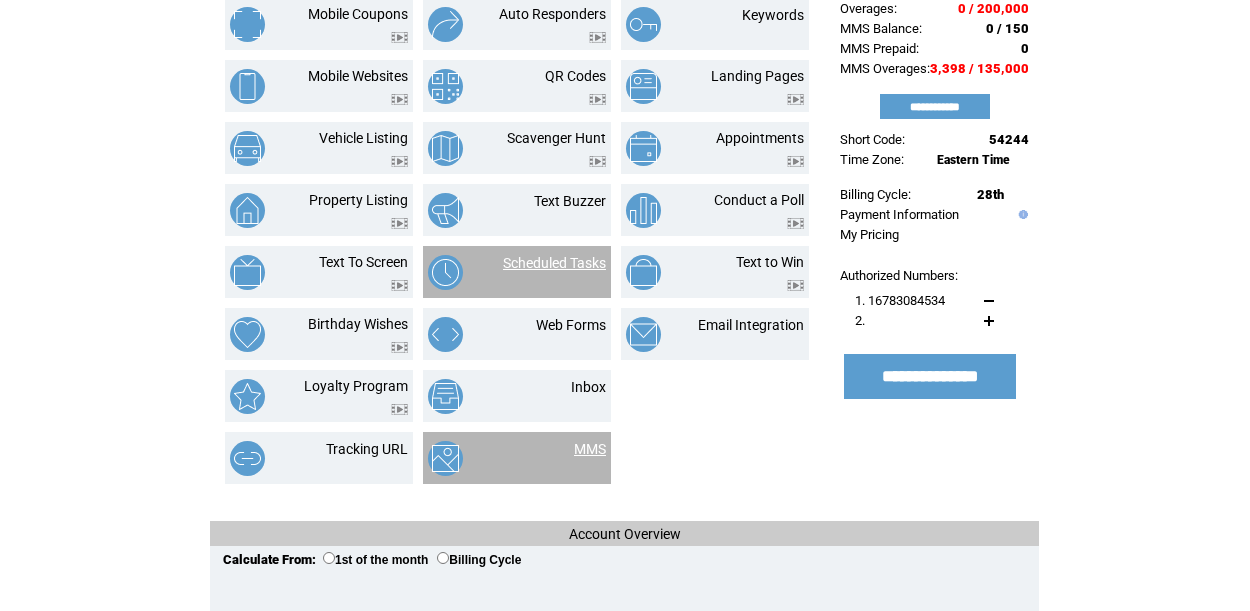 click on "MMS" at bounding box center (590, 449) 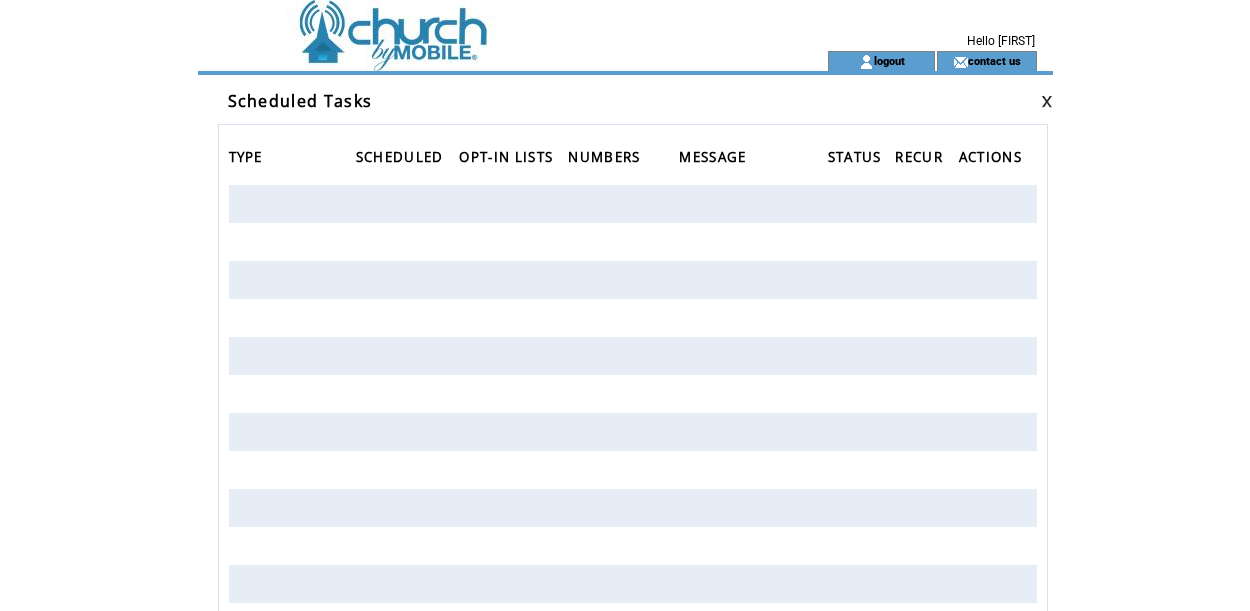scroll, scrollTop: 0, scrollLeft: 0, axis: both 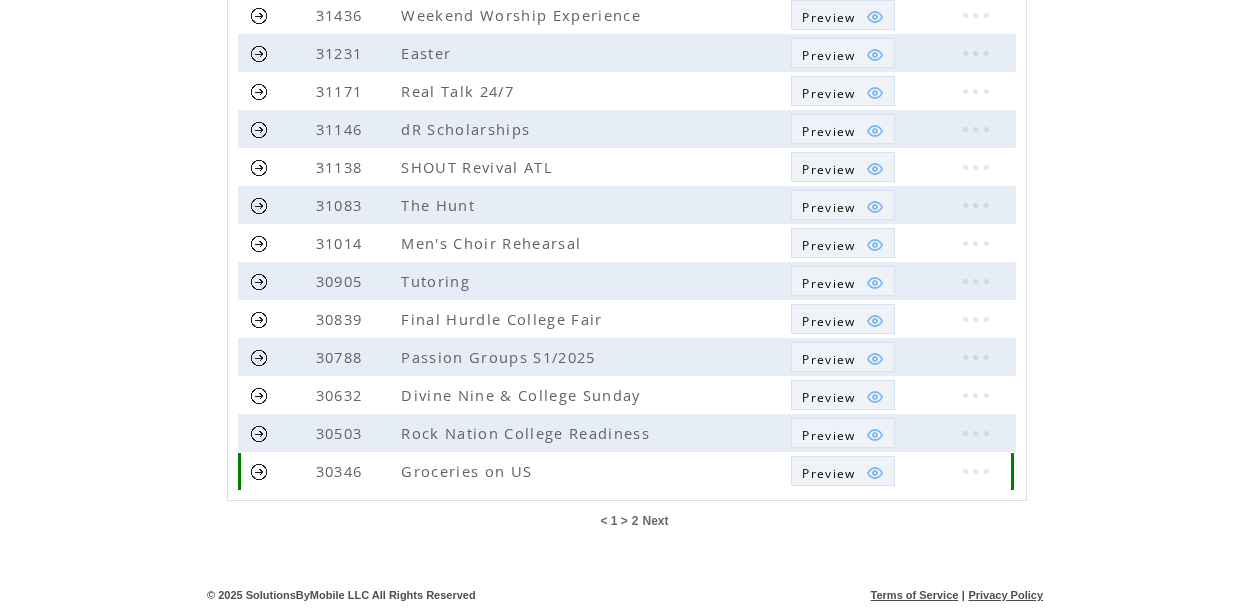 click on "Preview" at bounding box center [828, 473] 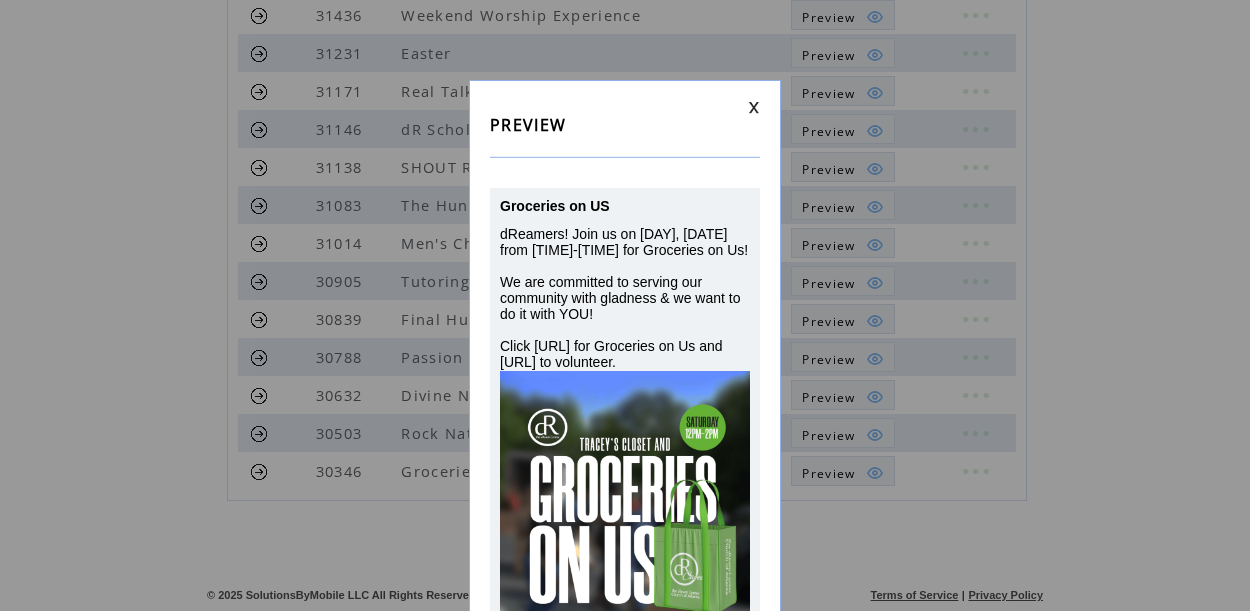 click on "PREVIEW Groceries on US dReamers! Join us on [DAY], [DATE] from [TIME]-[TIME] for Groceries on Us!  We are committed to serving our community with gladness & we want to do it with YOU!  Click [URL] for Groceries on Us and [URL] to volunteer." at bounding box center [625, 398] 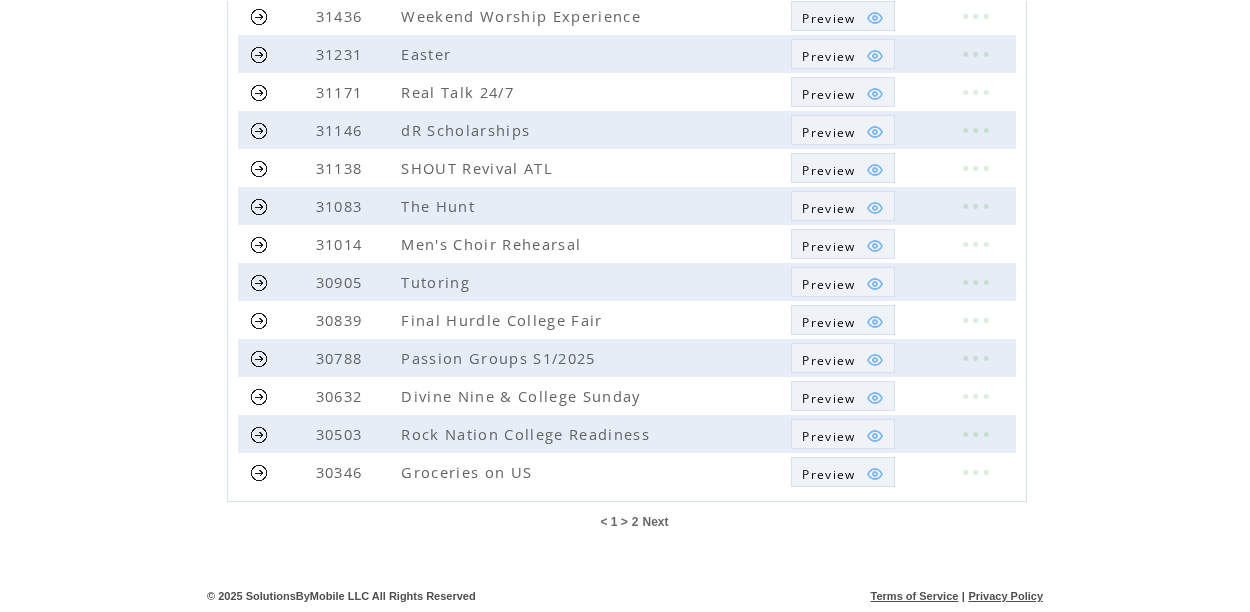 scroll, scrollTop: 566, scrollLeft: 0, axis: vertical 